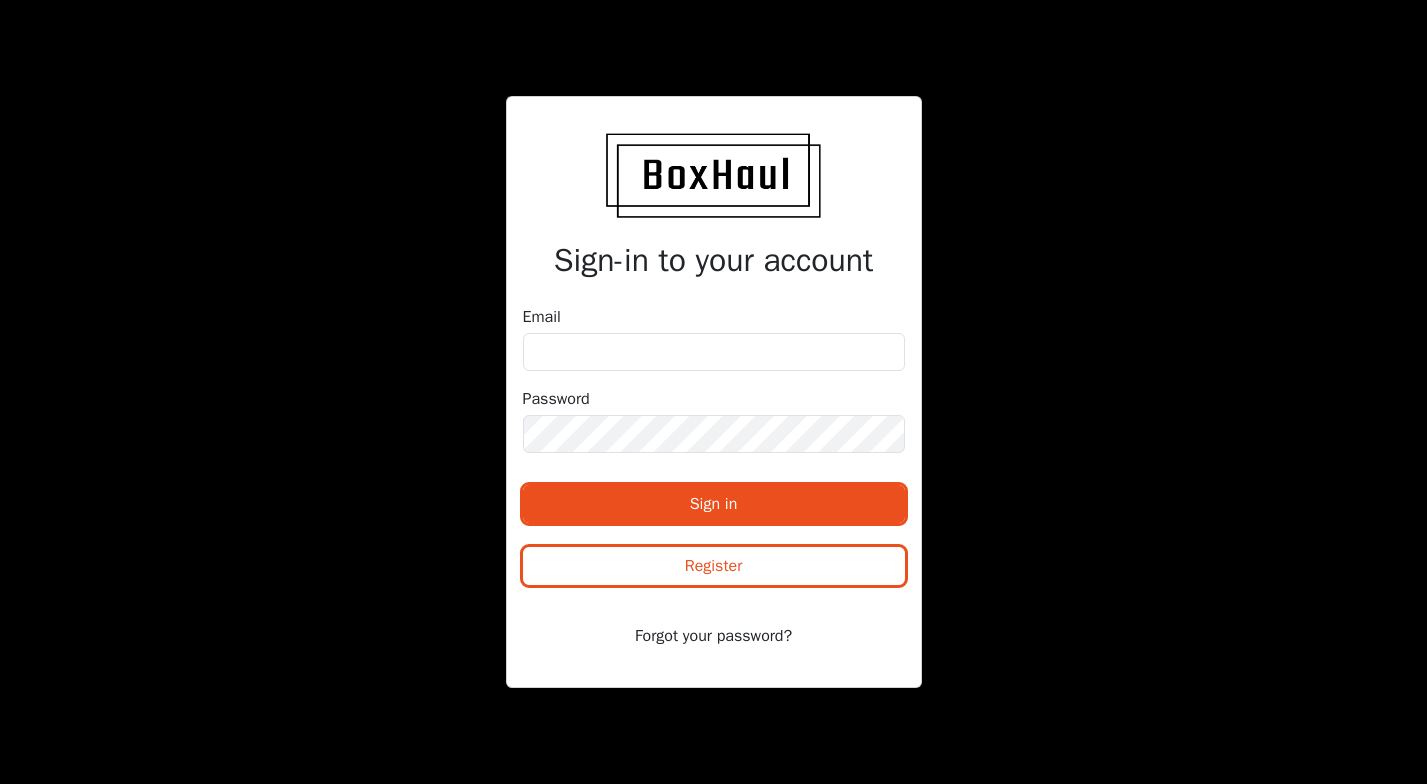 scroll, scrollTop: 0, scrollLeft: 0, axis: both 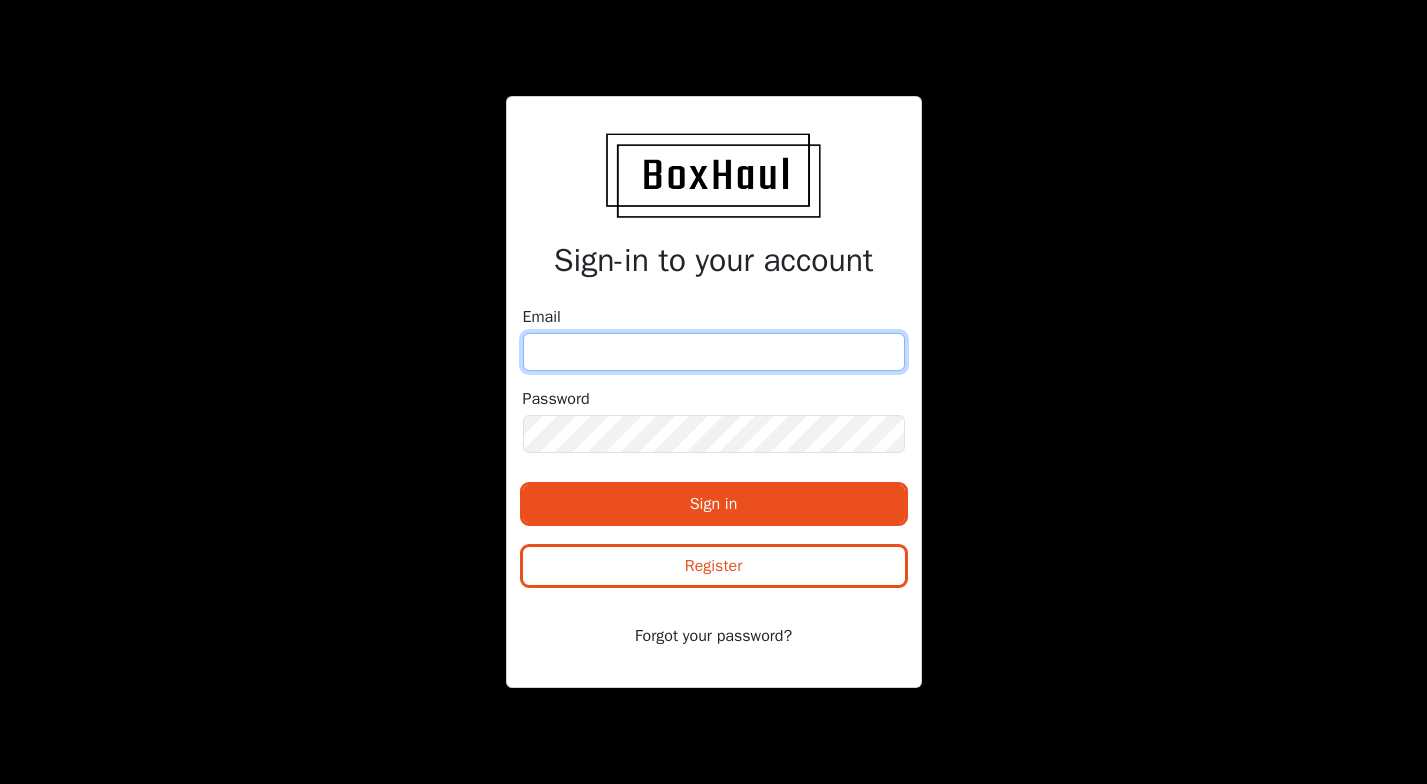 click at bounding box center (714, 352) 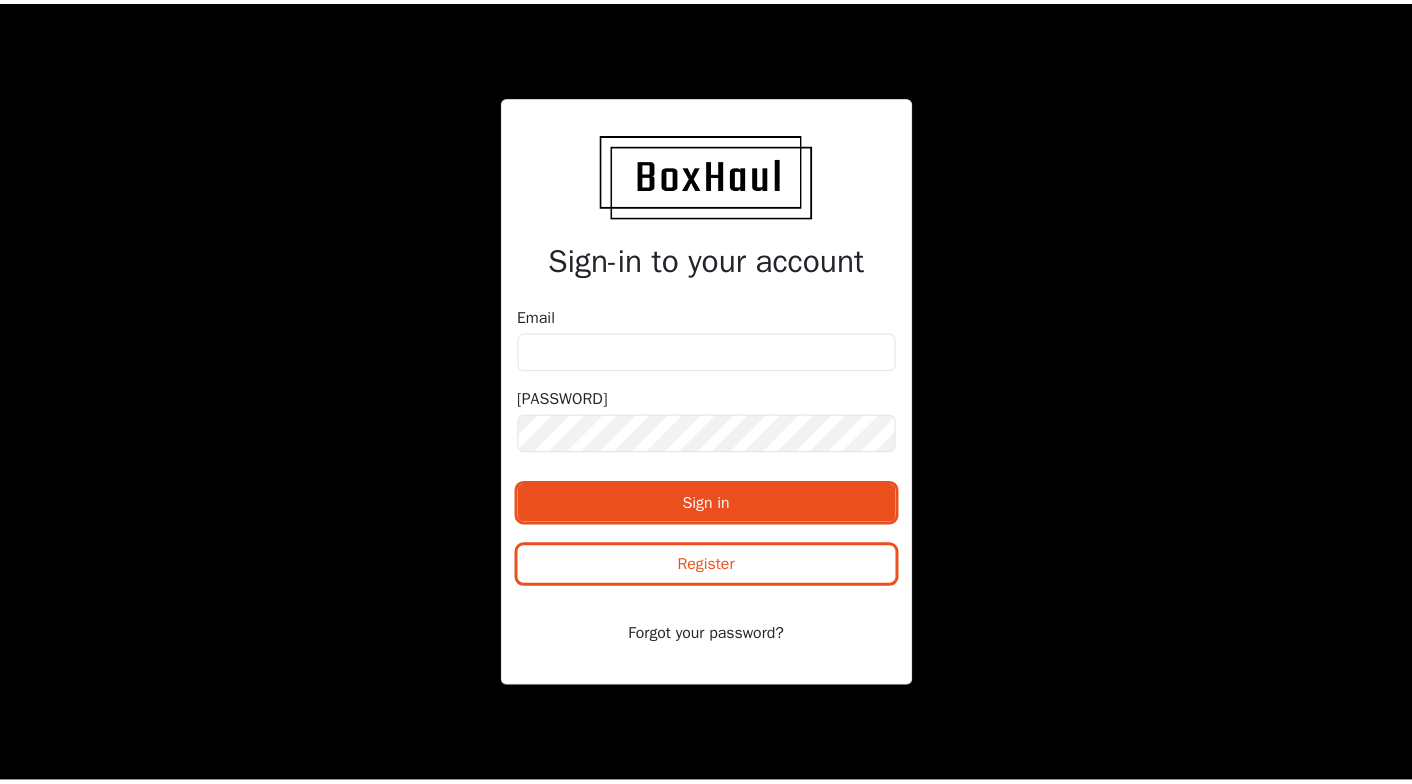 scroll, scrollTop: 0, scrollLeft: 0, axis: both 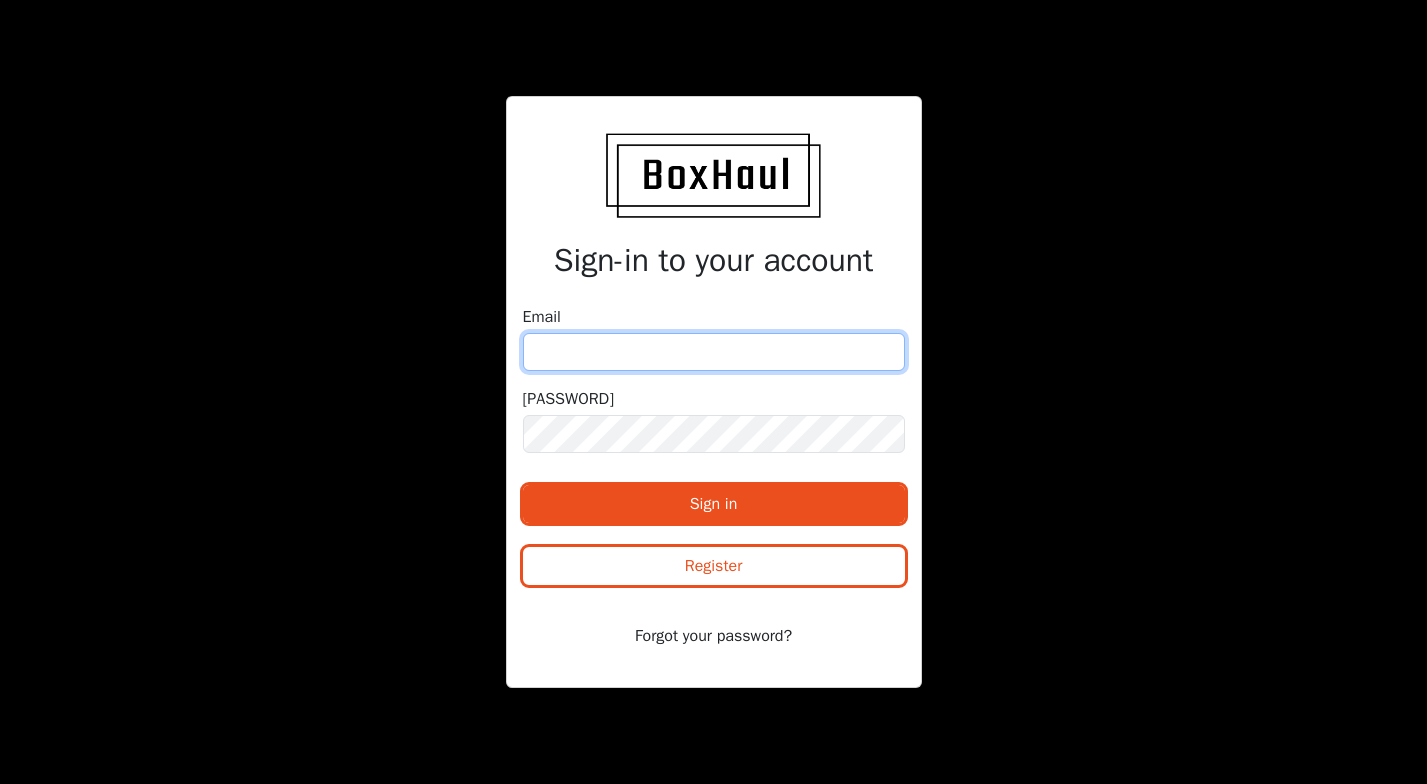 click at bounding box center (714, 352) 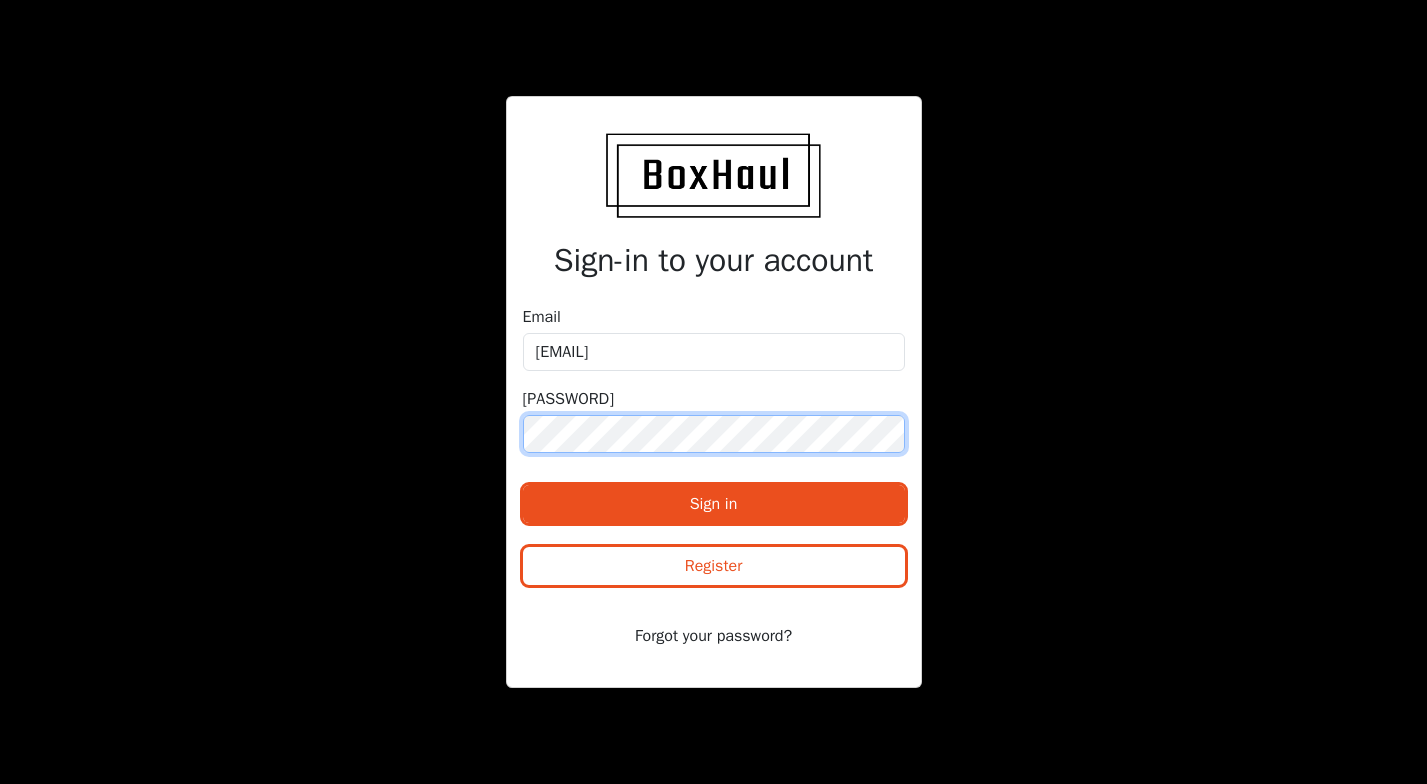 click on "Sign in" at bounding box center [714, 504] 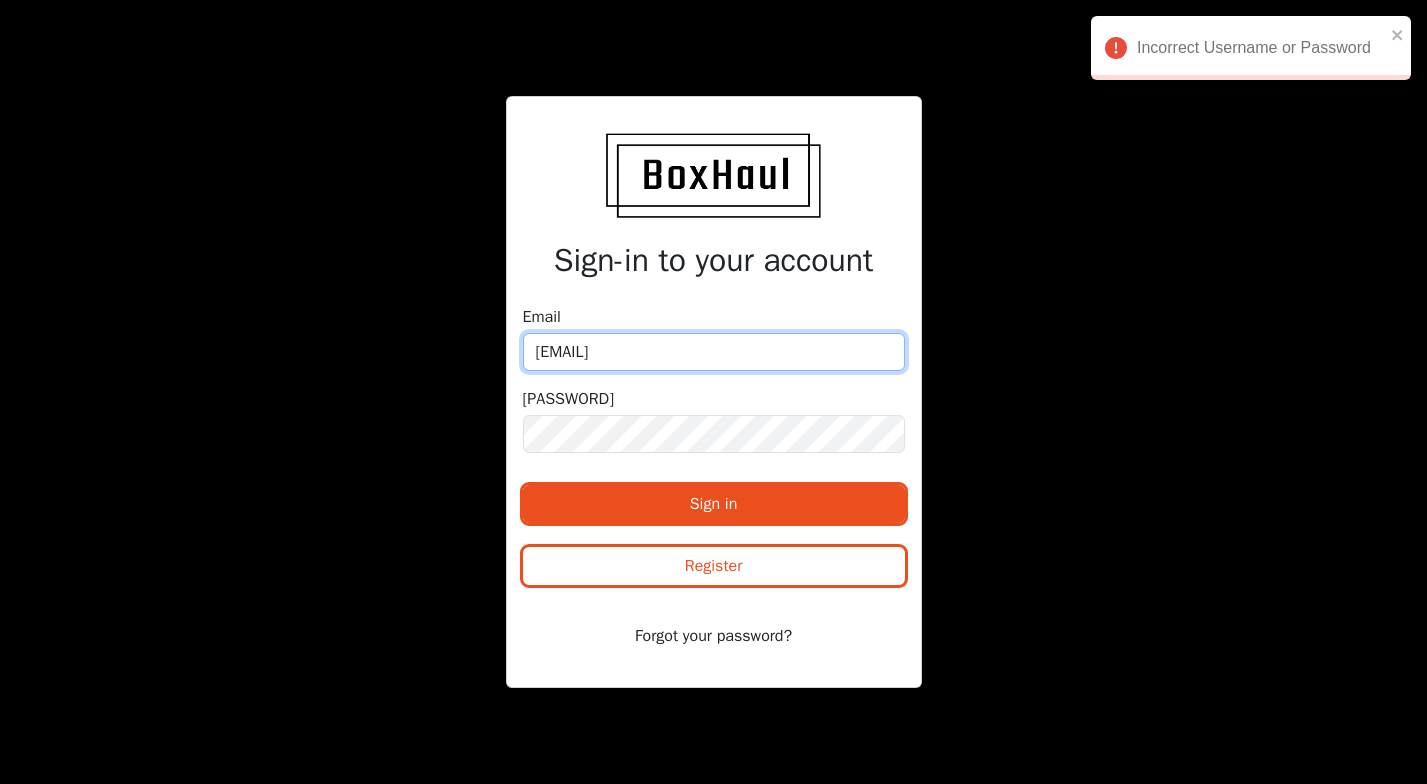 click on "[EMAIL]" at bounding box center (714, 352) 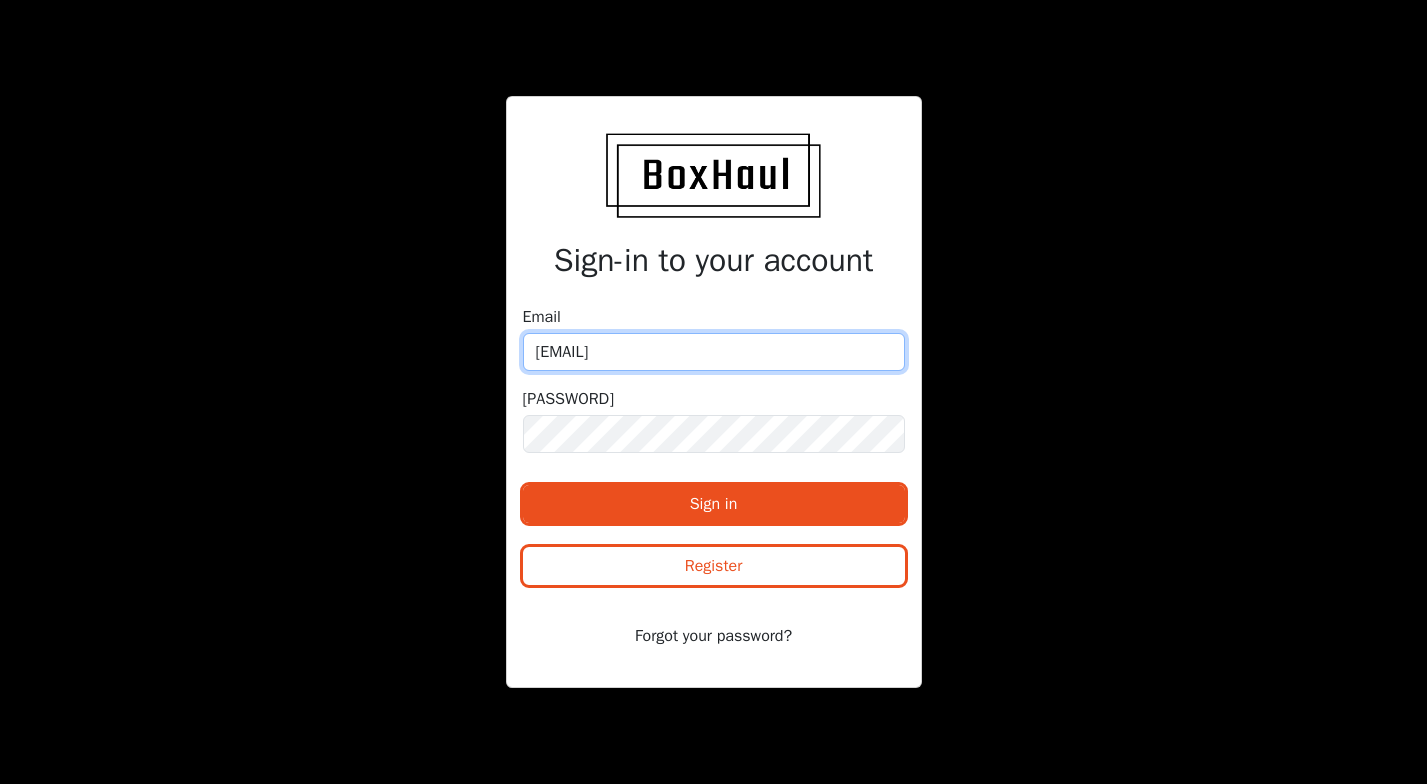 type on "[EMAIL]" 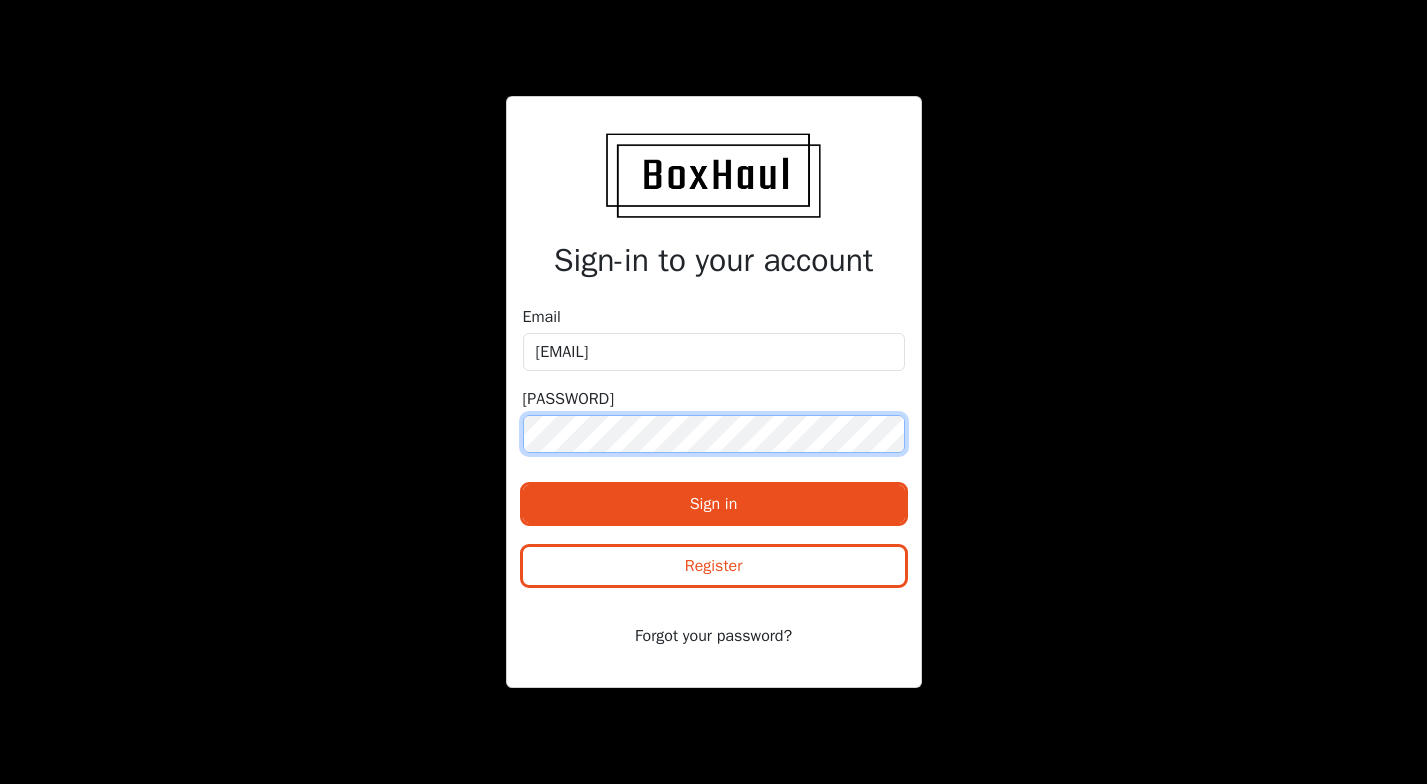 click on "Sign in" at bounding box center [714, 504] 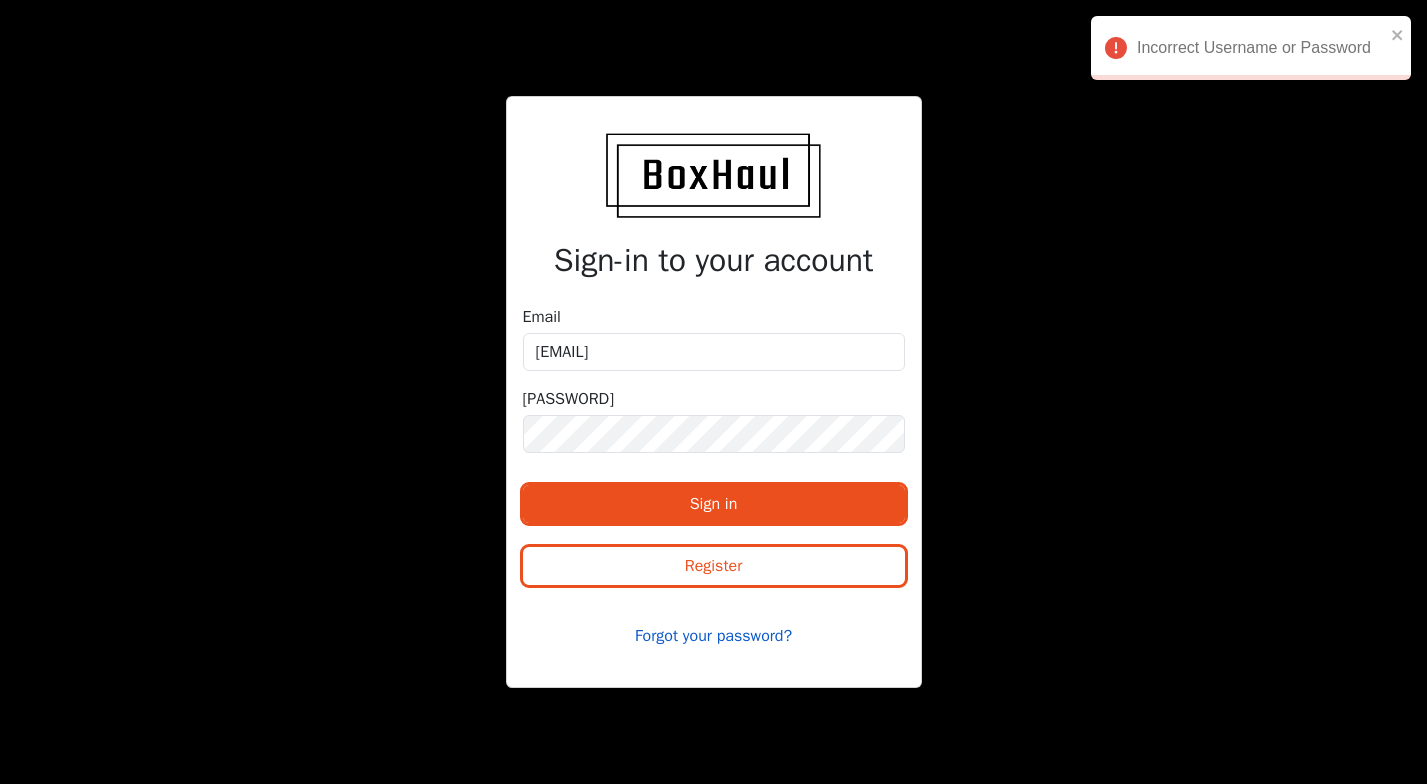 click on "Forgot your password?" at bounding box center (714, 636) 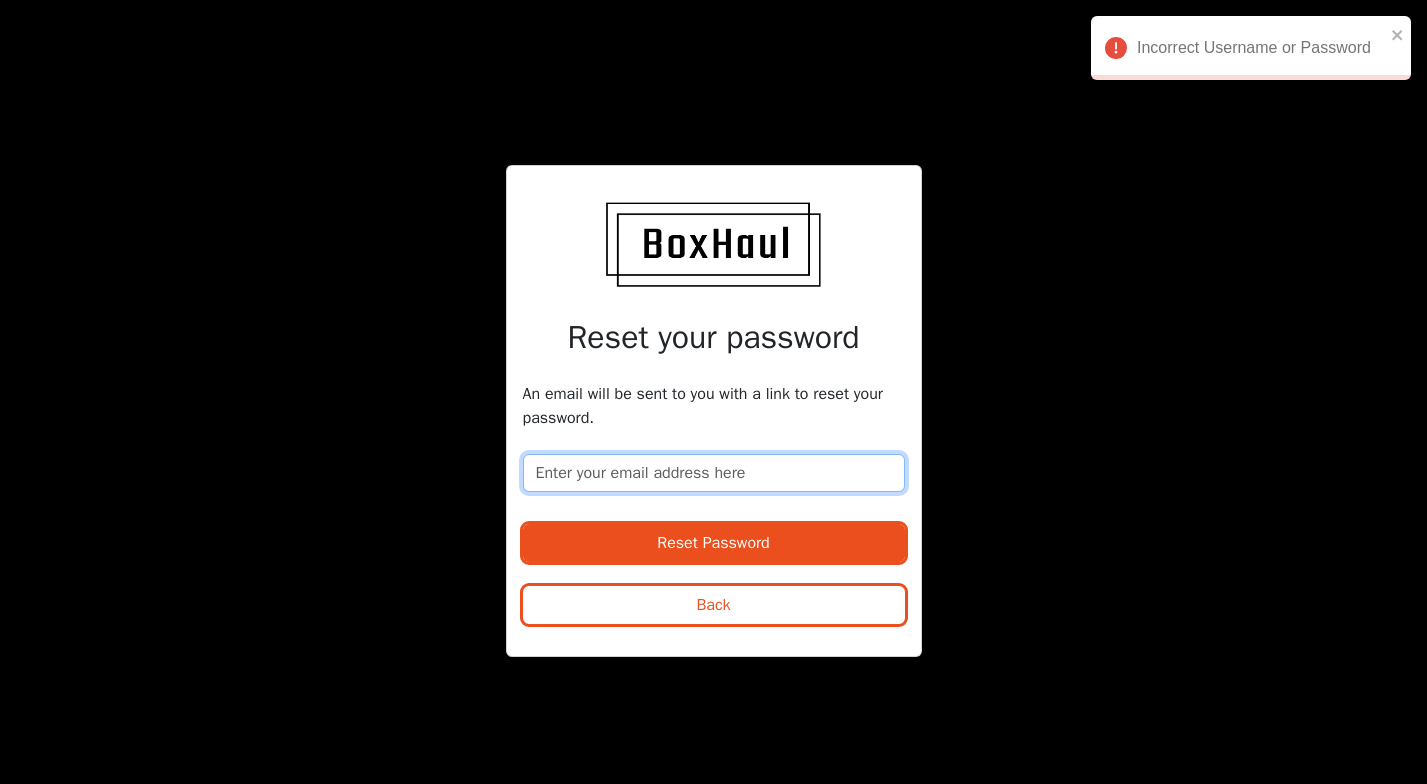 click at bounding box center [714, 473] 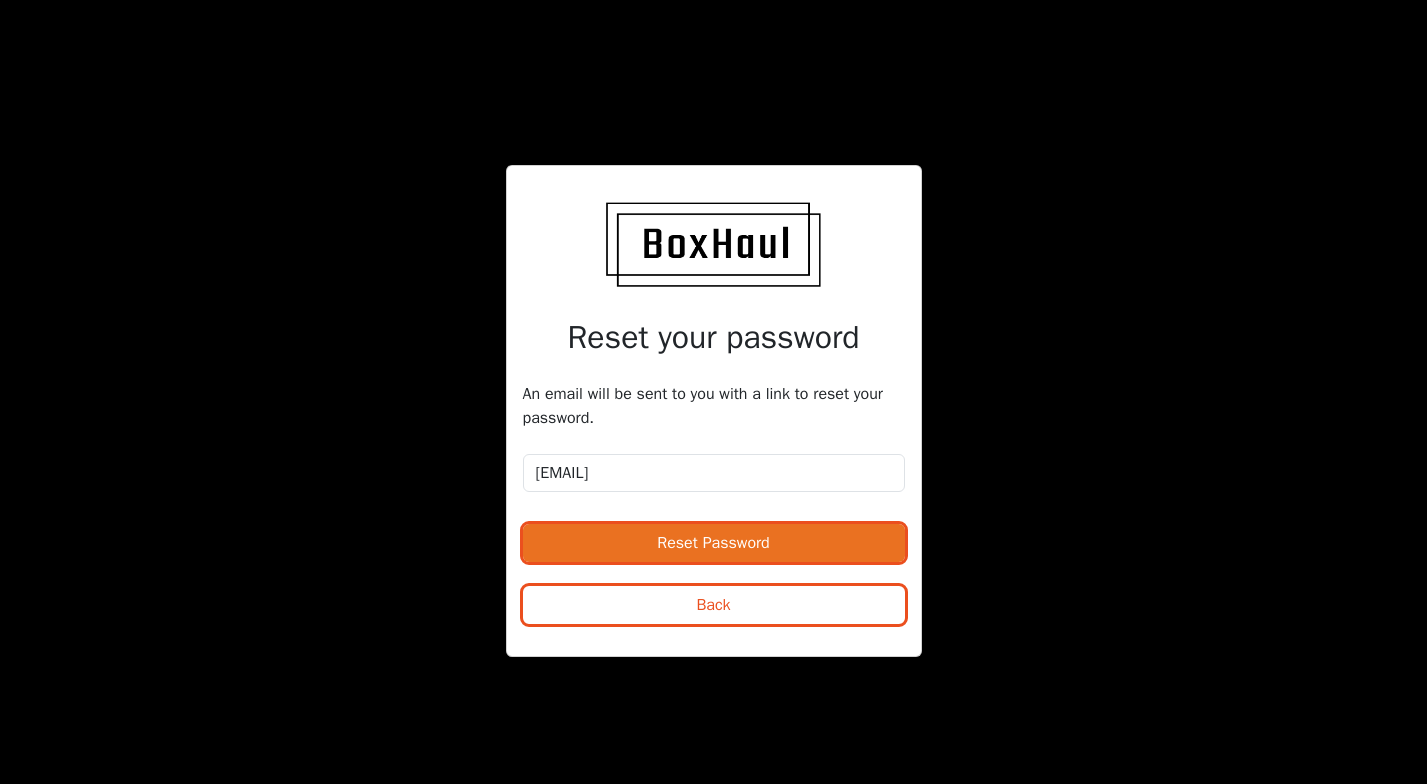 click on "Reset Password" at bounding box center [714, 543] 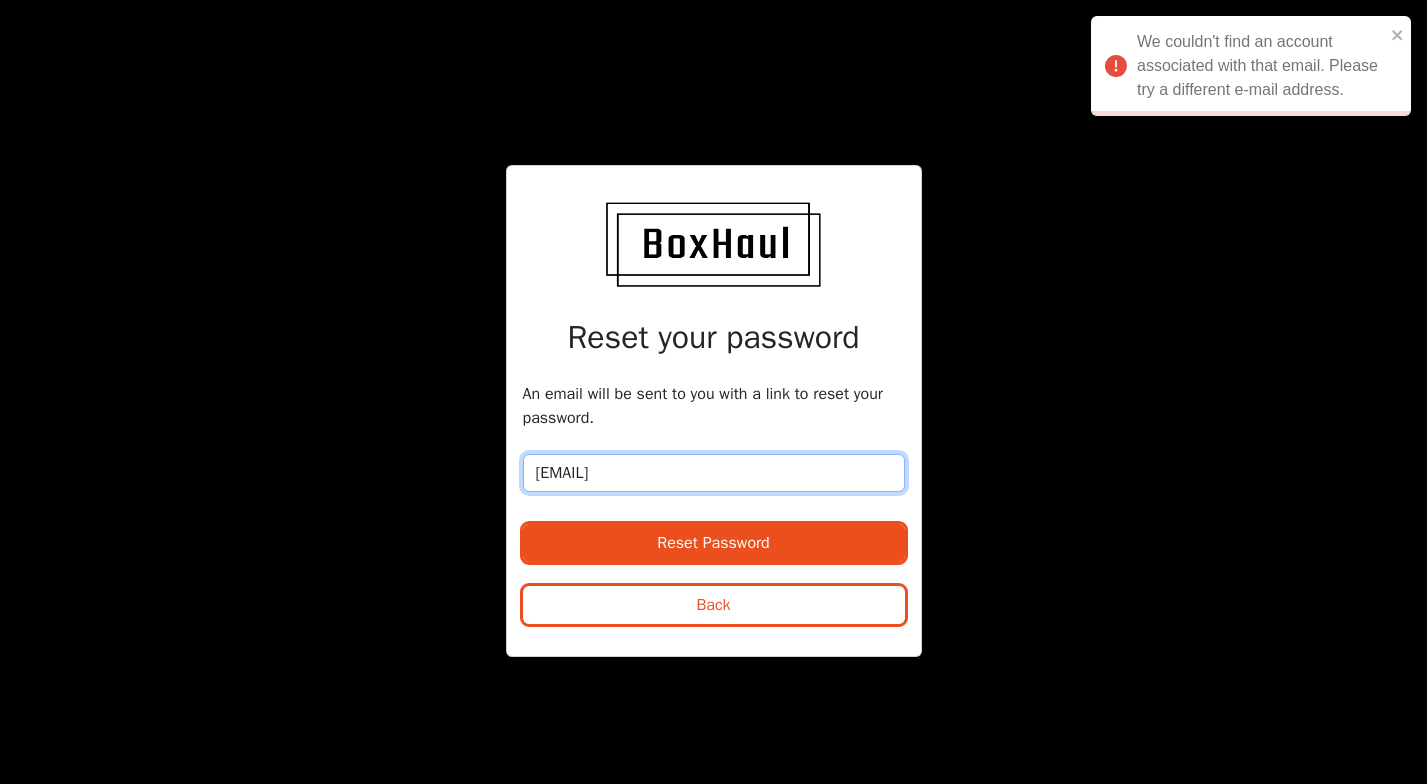click on "[EMAIL]" at bounding box center (714, 473) 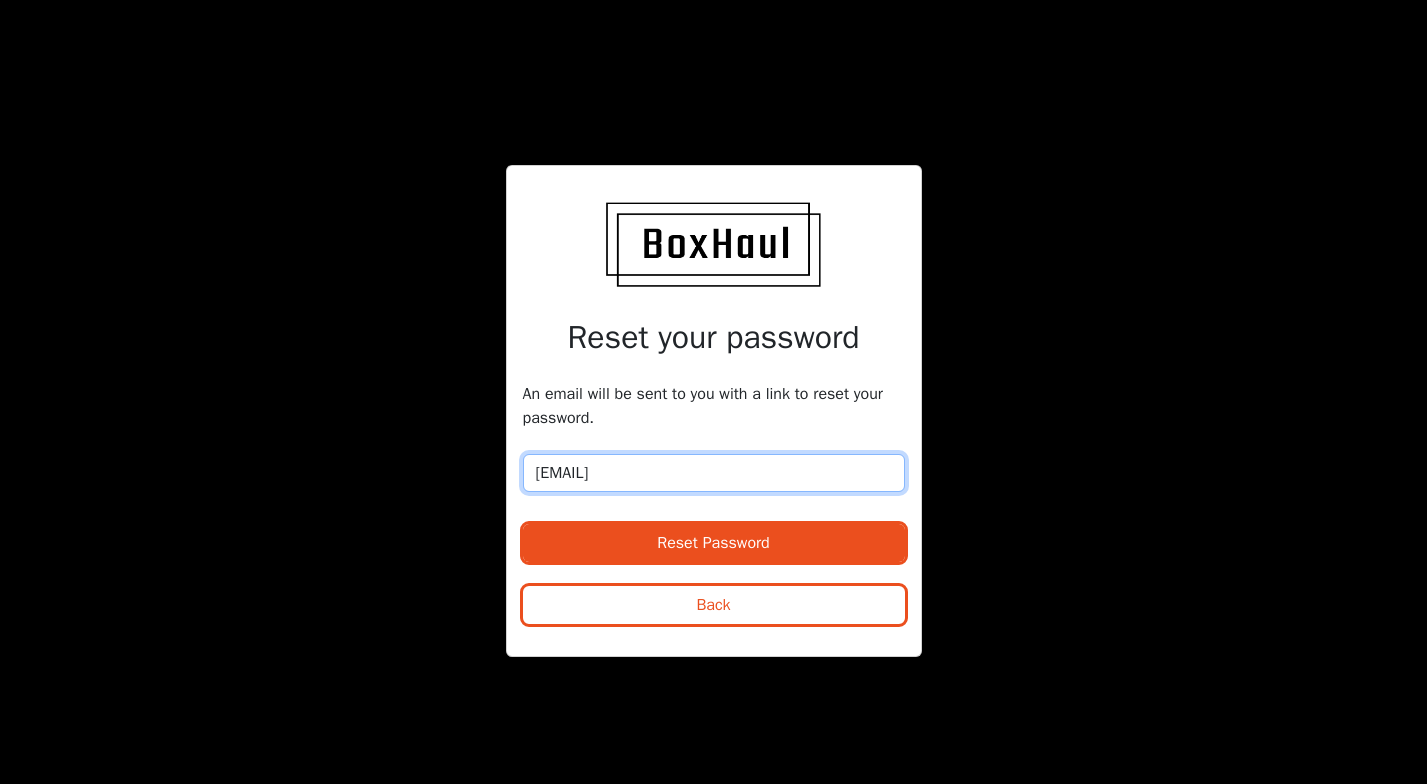 type on "[EMAIL]" 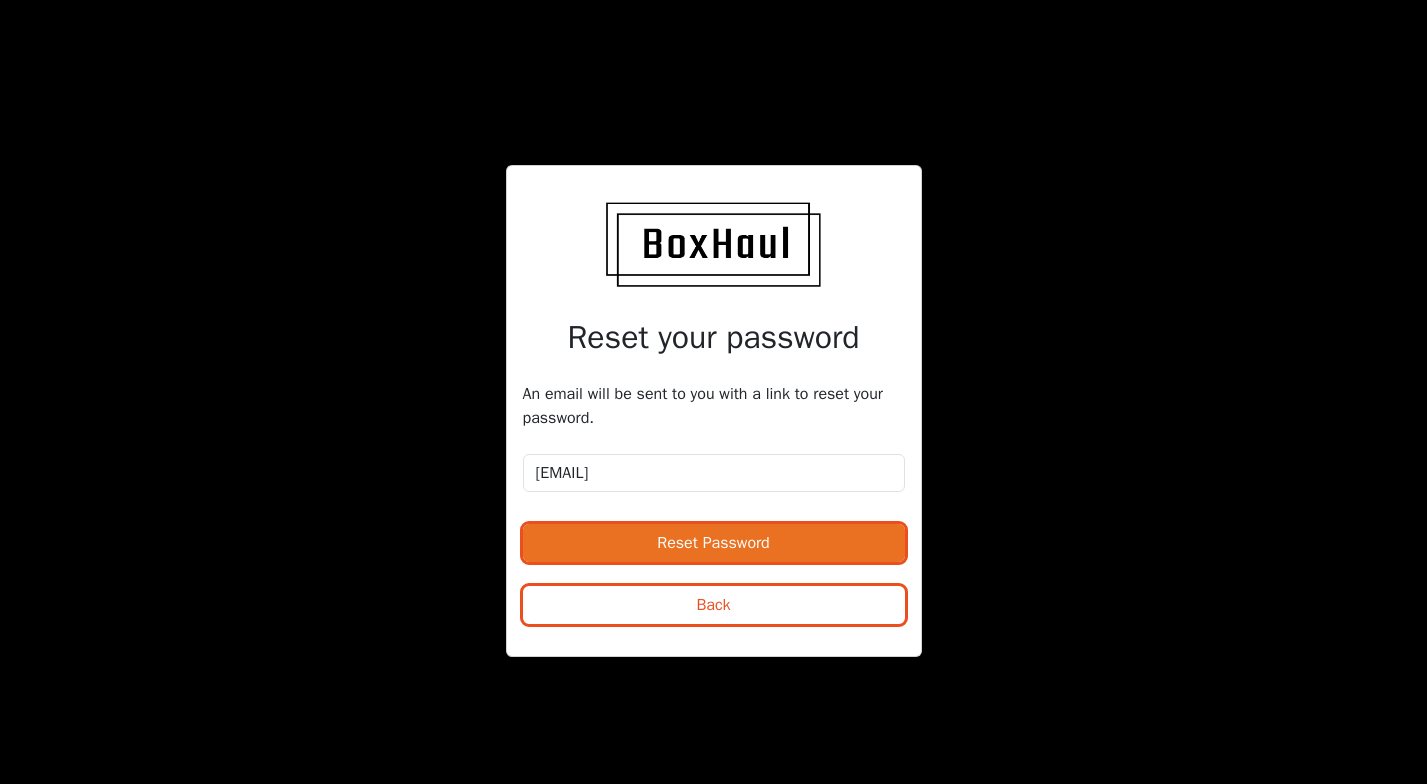 click on "Reset Password" at bounding box center [714, 543] 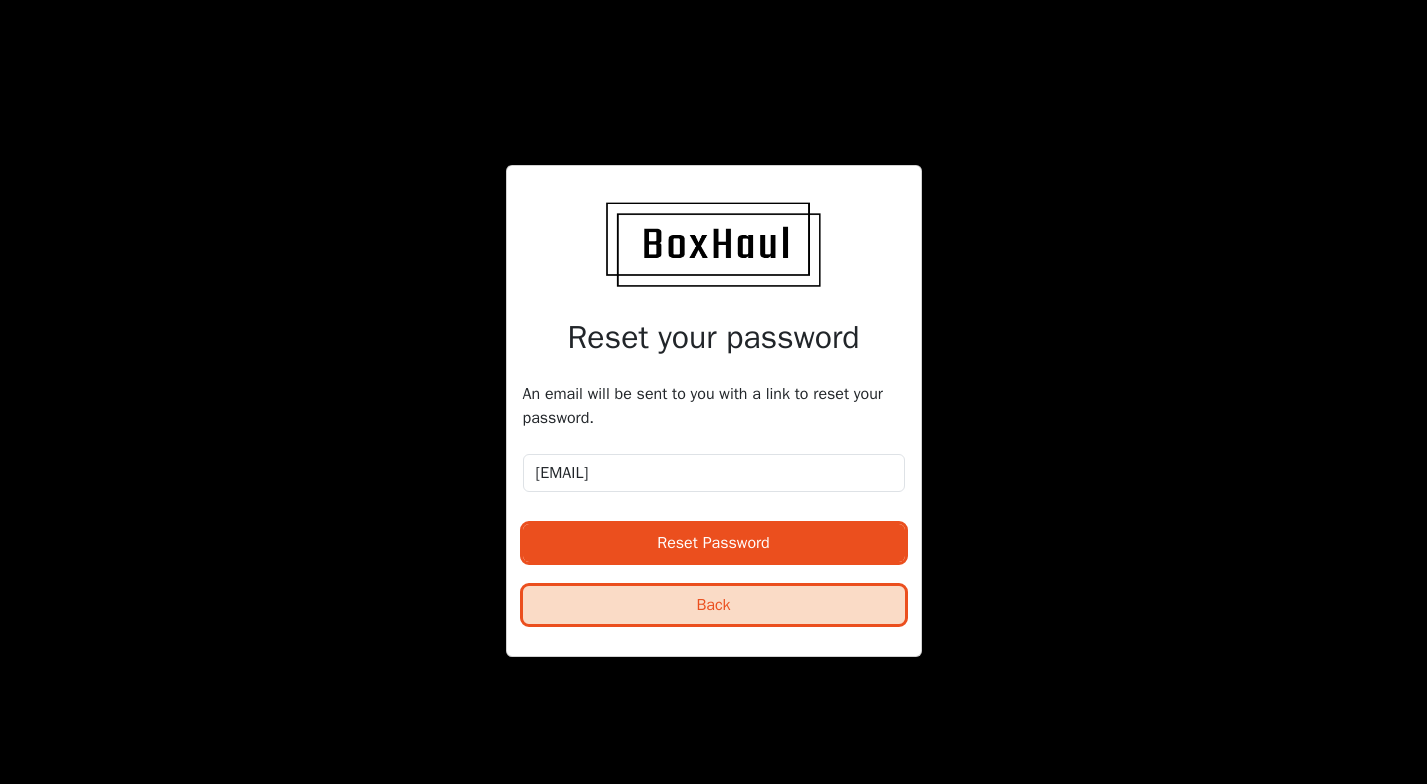 click on "Back" at bounding box center [714, 605] 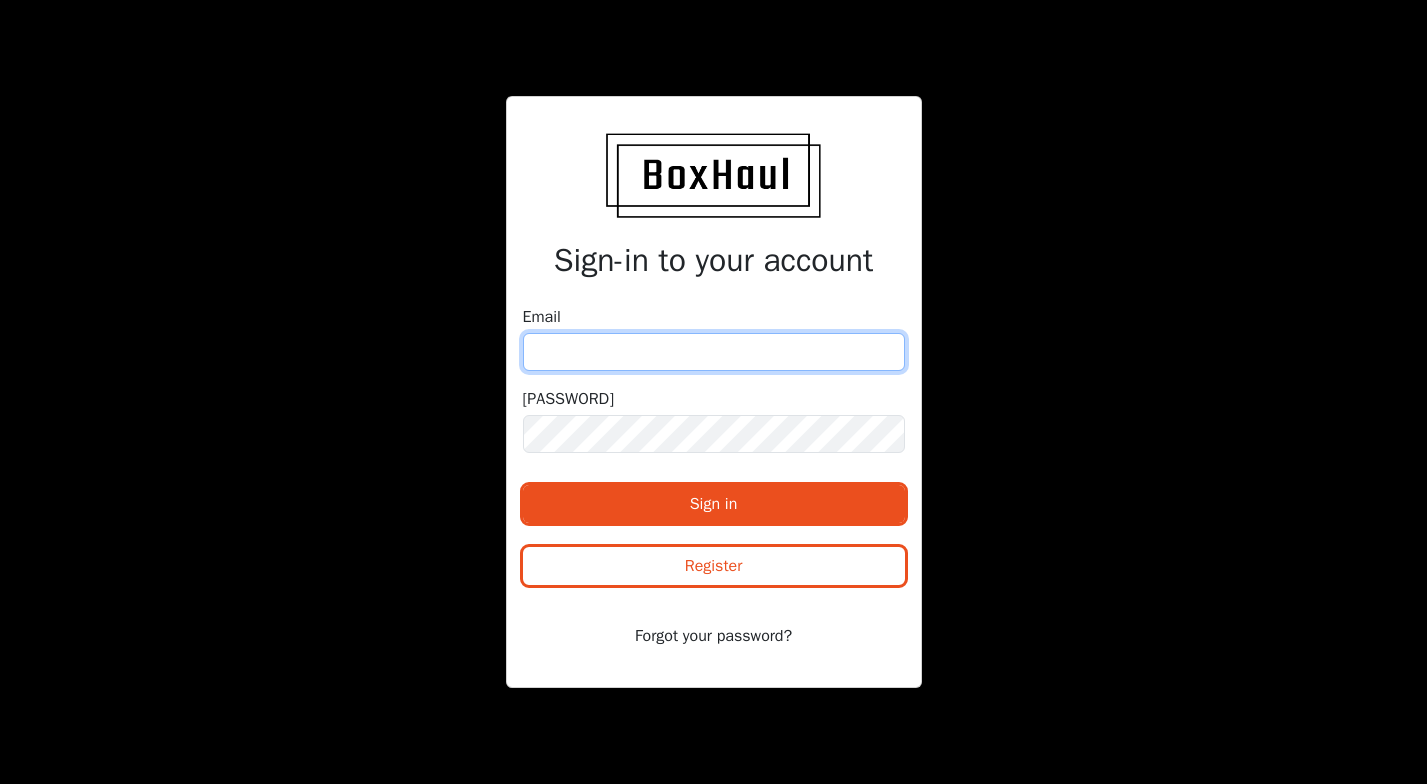 click at bounding box center [714, 352] 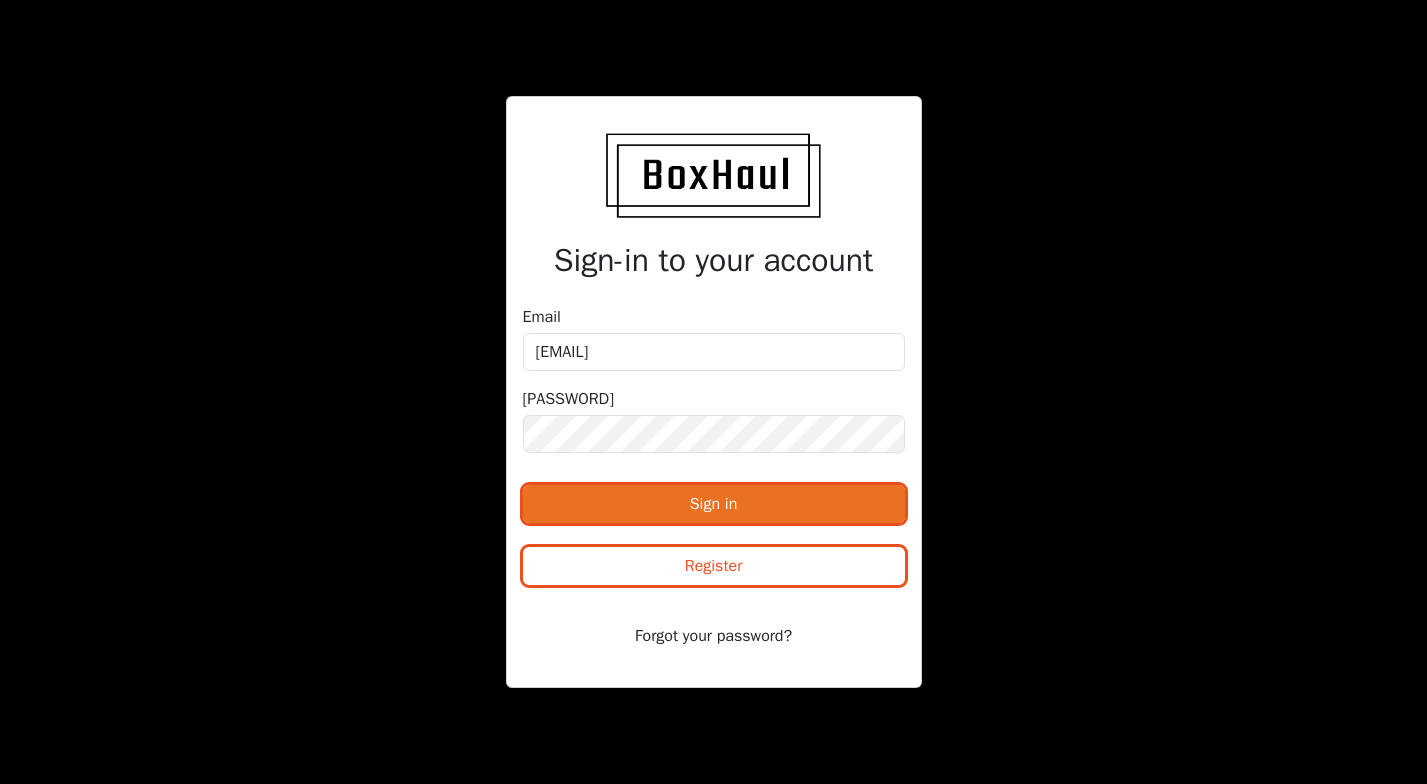 click on "Sign in" at bounding box center [714, 504] 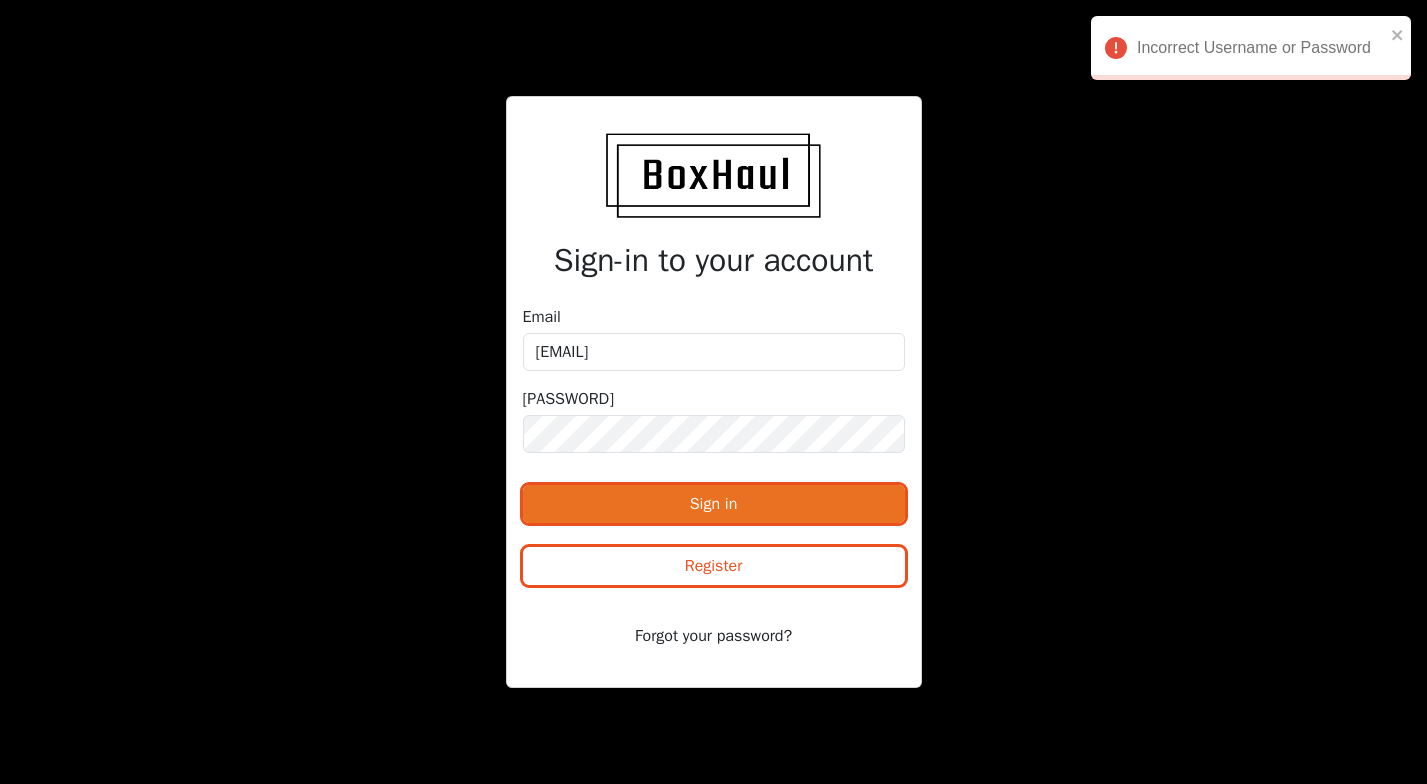 click on "Sign in" at bounding box center (714, 504) 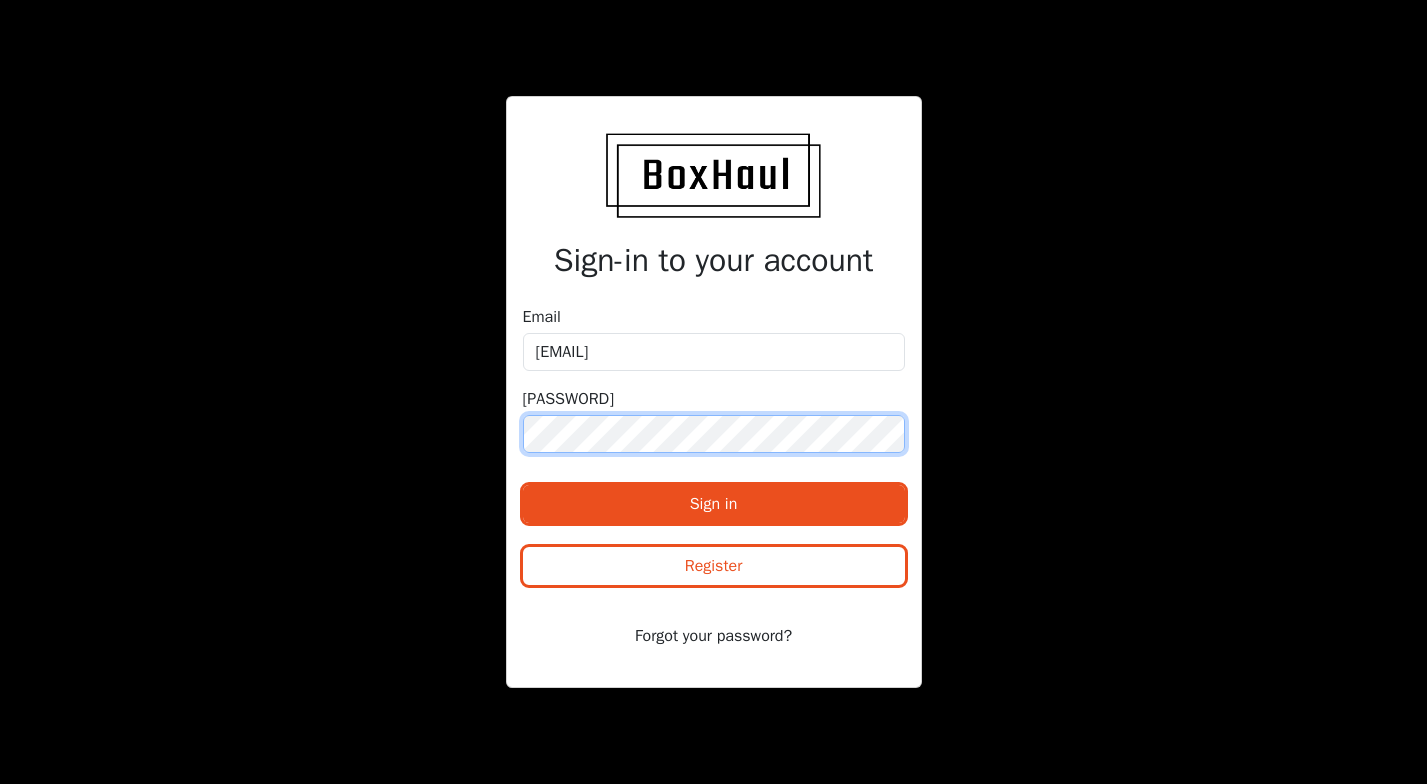 click on "Sign in" at bounding box center [714, 504] 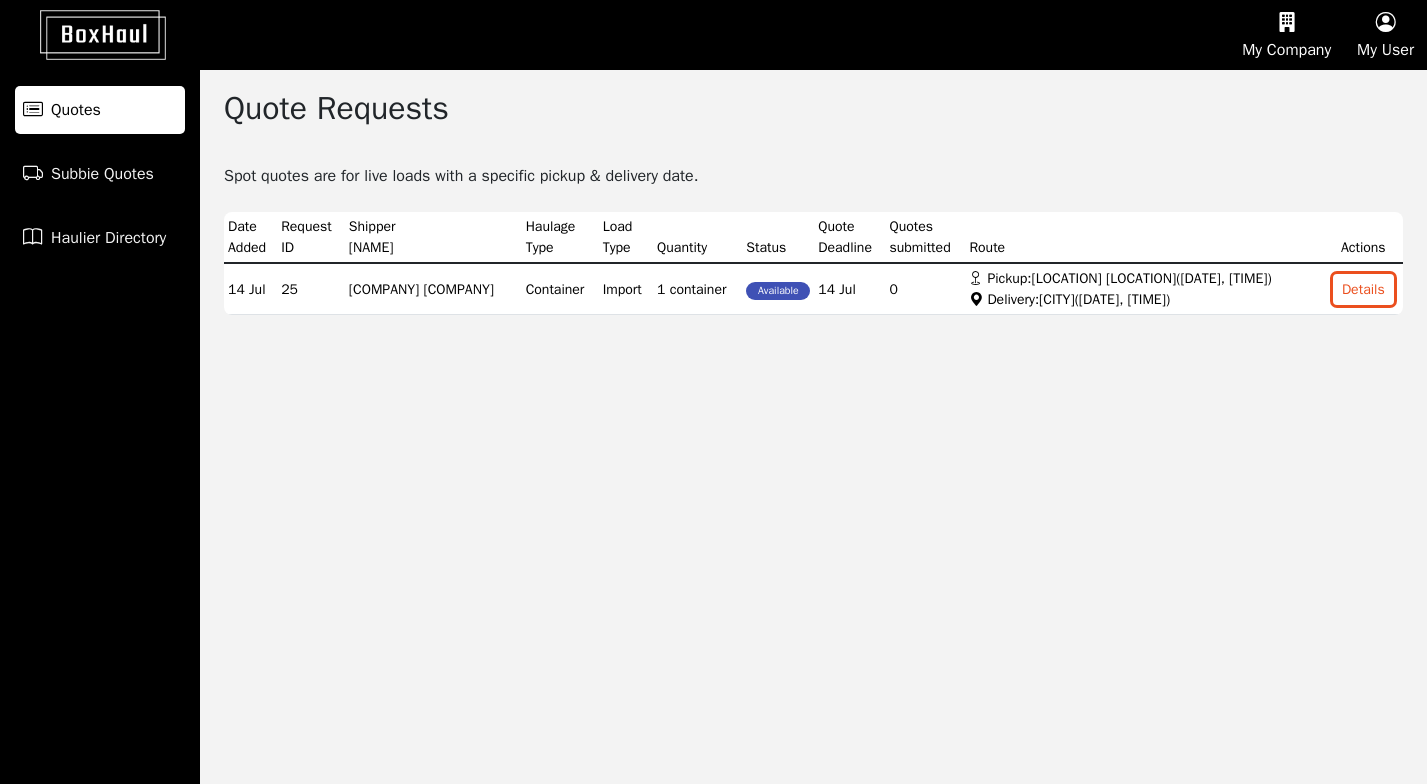 click on "My User" at bounding box center [1286, 35] 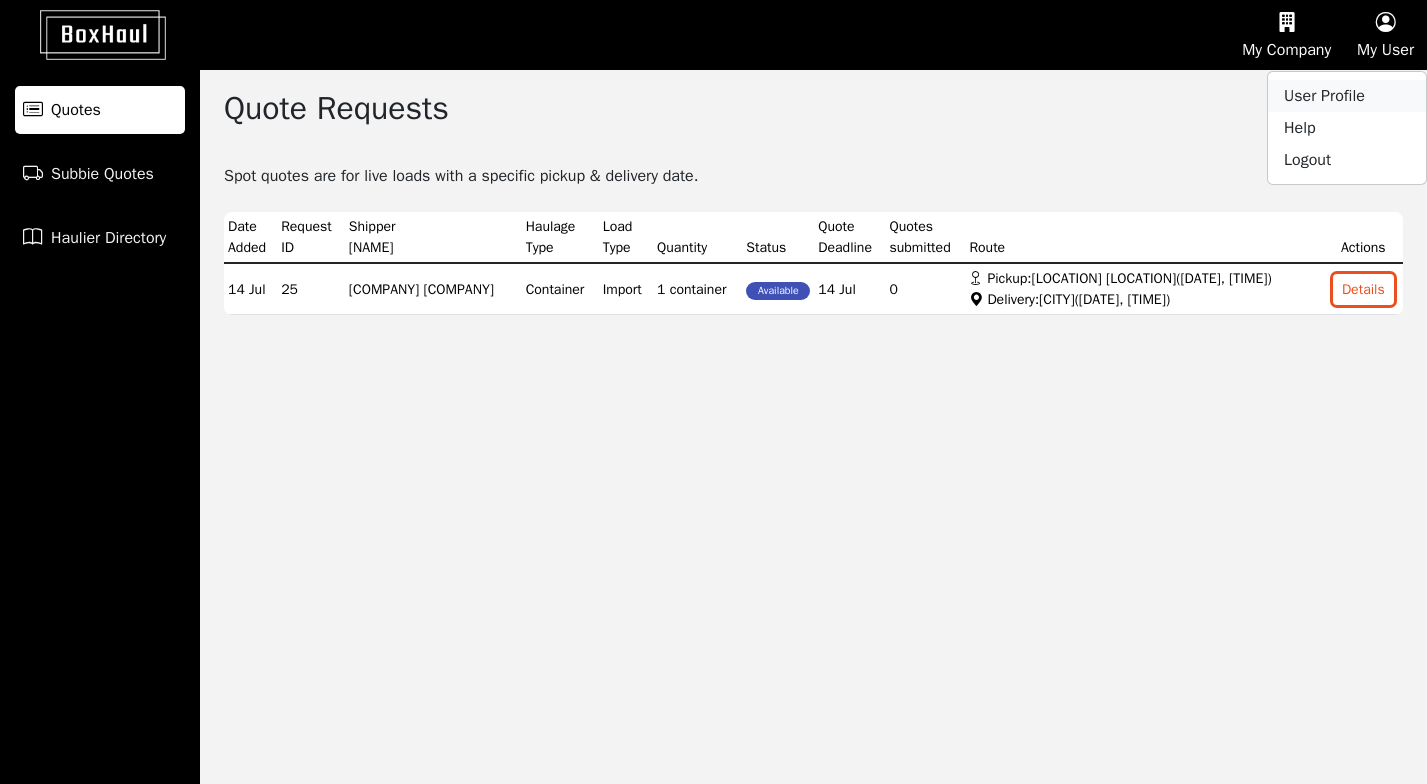 click on "User Profile" at bounding box center [1347, 96] 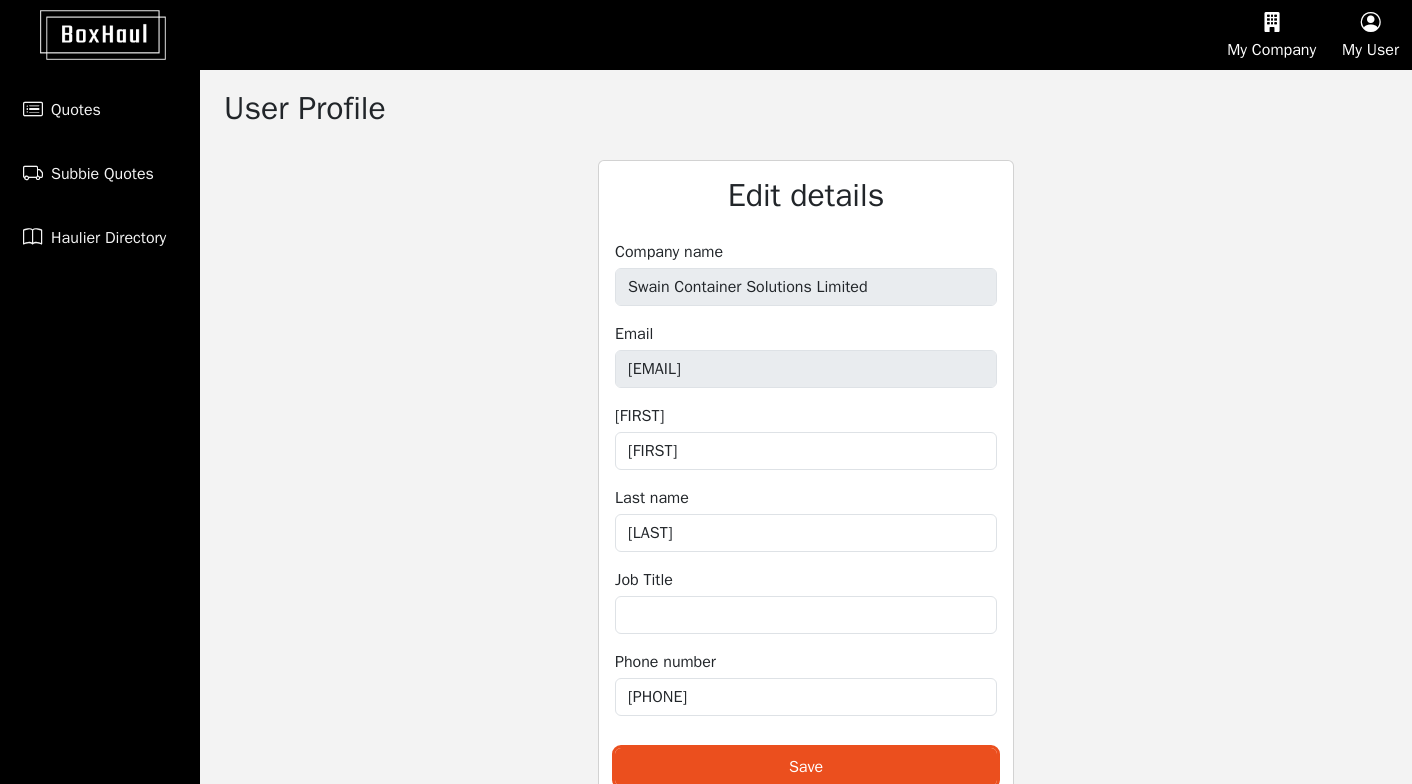 scroll, scrollTop: 35, scrollLeft: 0, axis: vertical 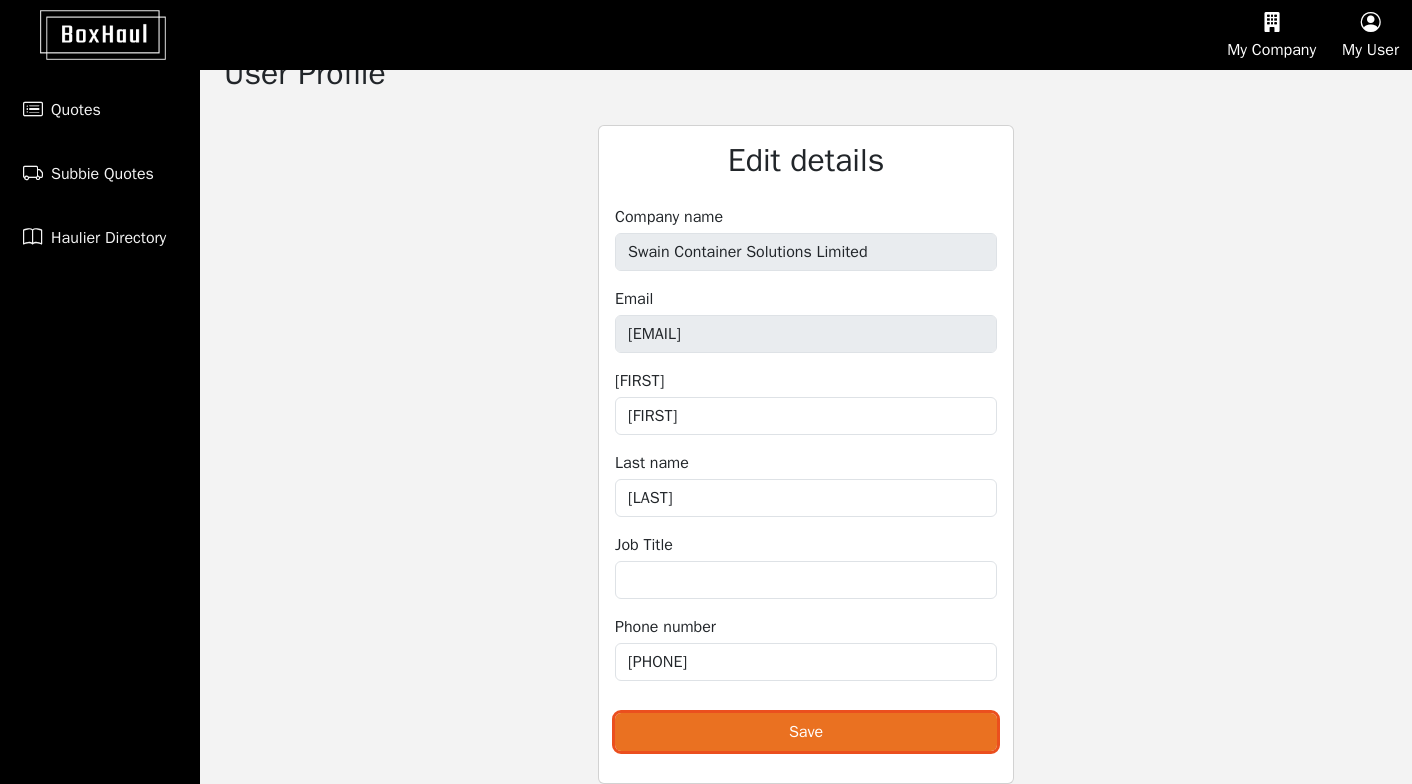 click on "Save" at bounding box center [806, 732] 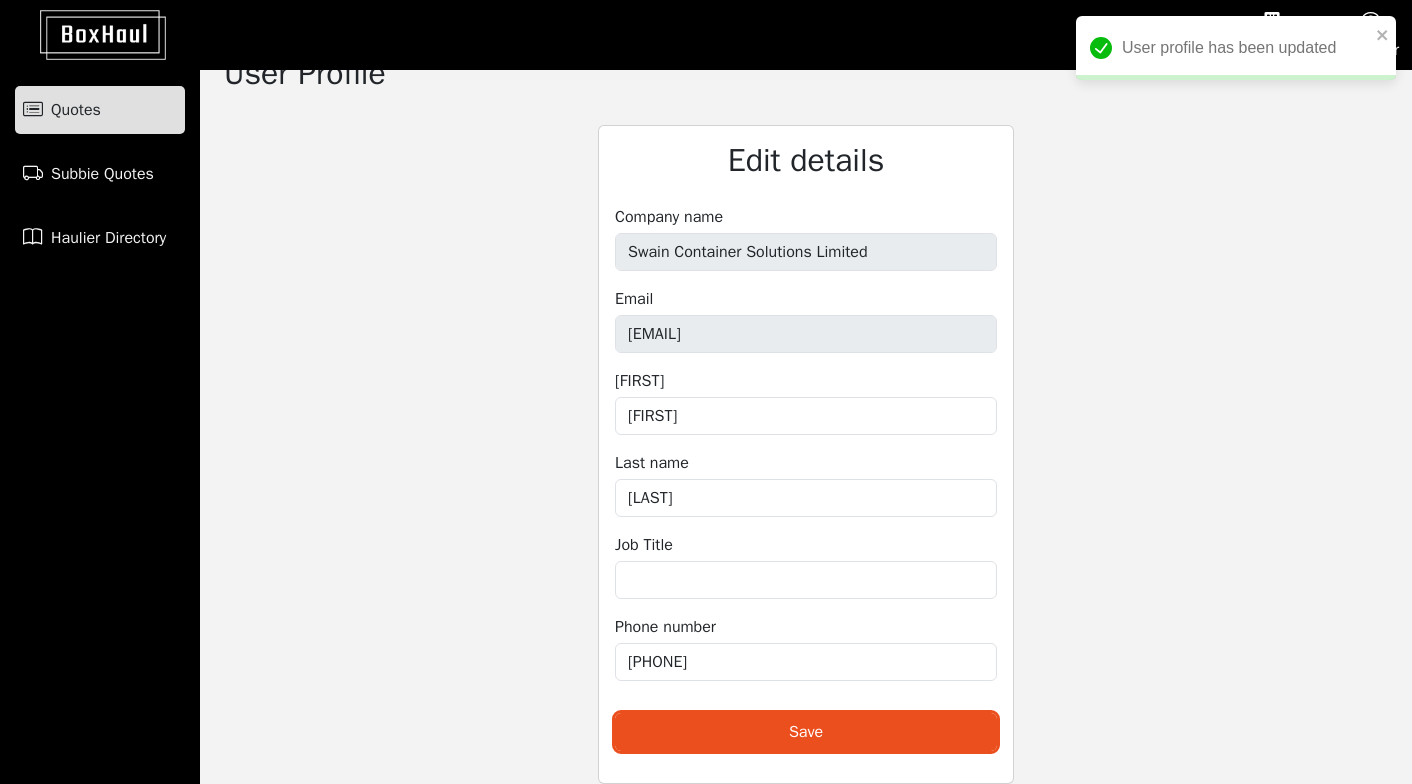 click on "Quotes" at bounding box center (76, 110) 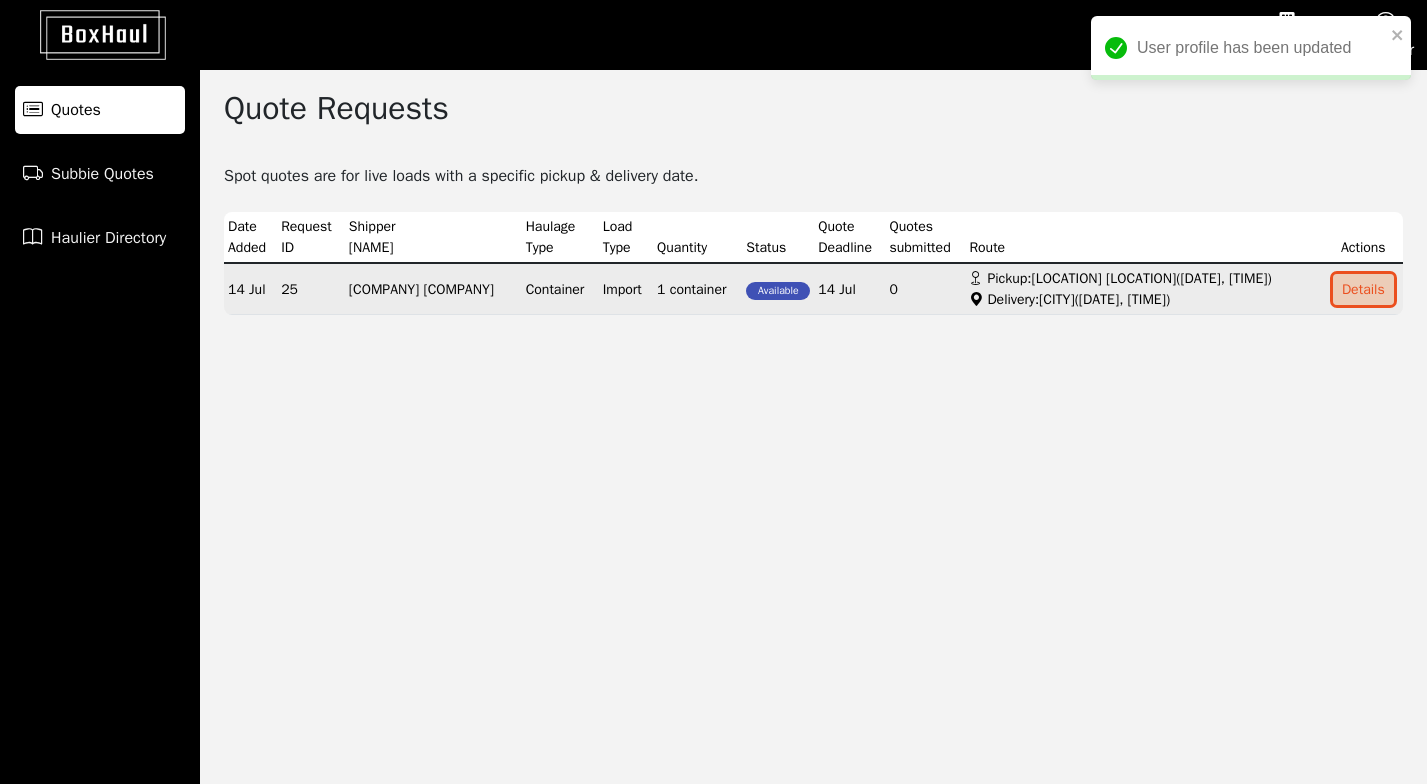 click on "Details" at bounding box center [1363, 289] 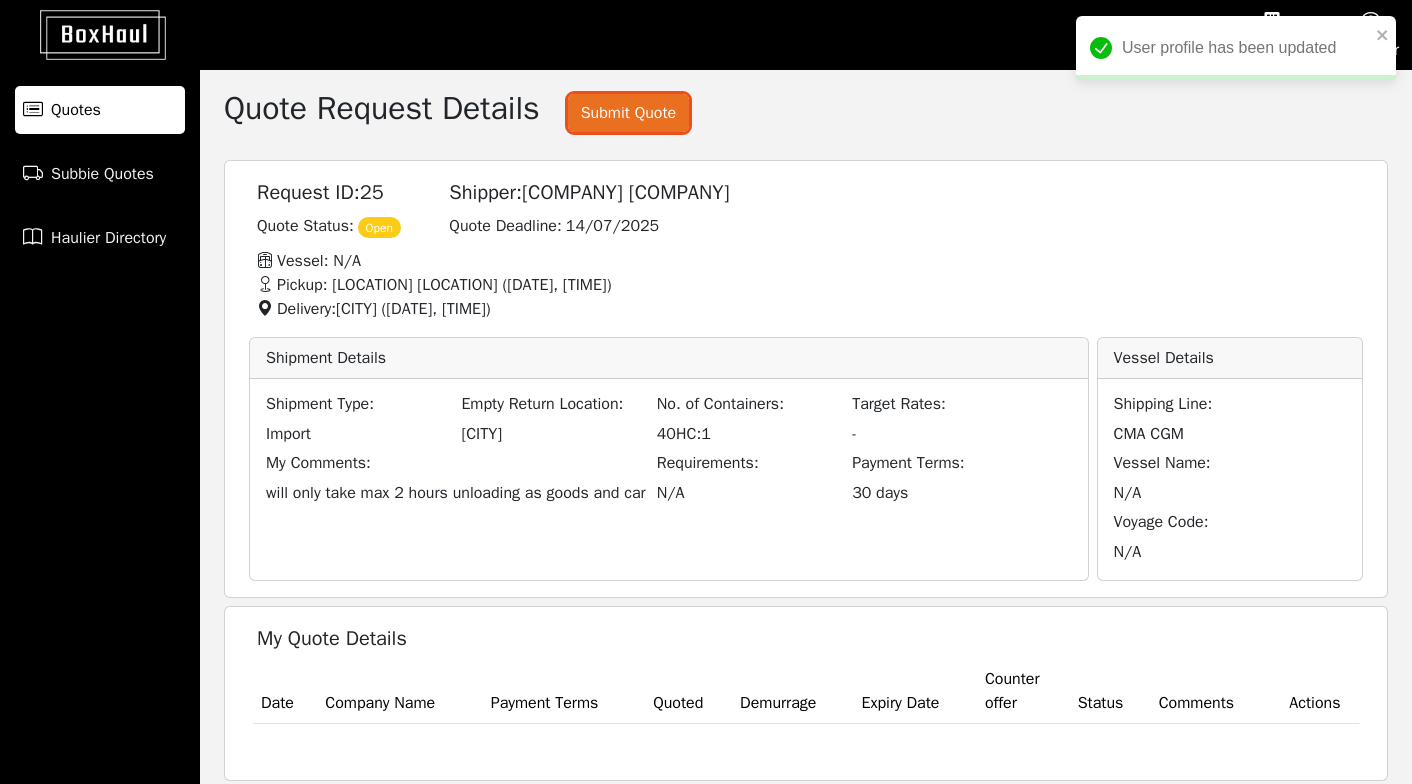 click on "Submit Quote" at bounding box center (629, 113) 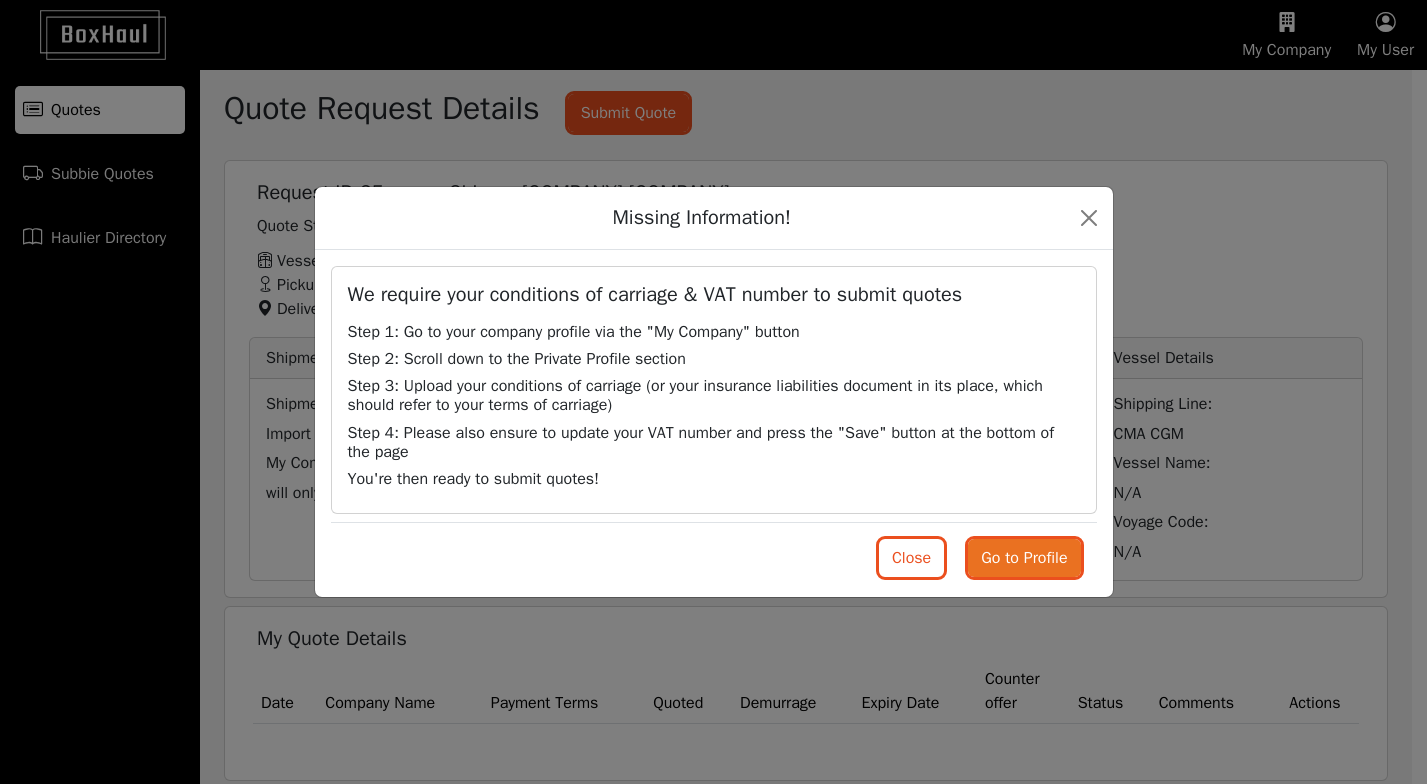 click on "Go to Profile" at bounding box center (1024, 558) 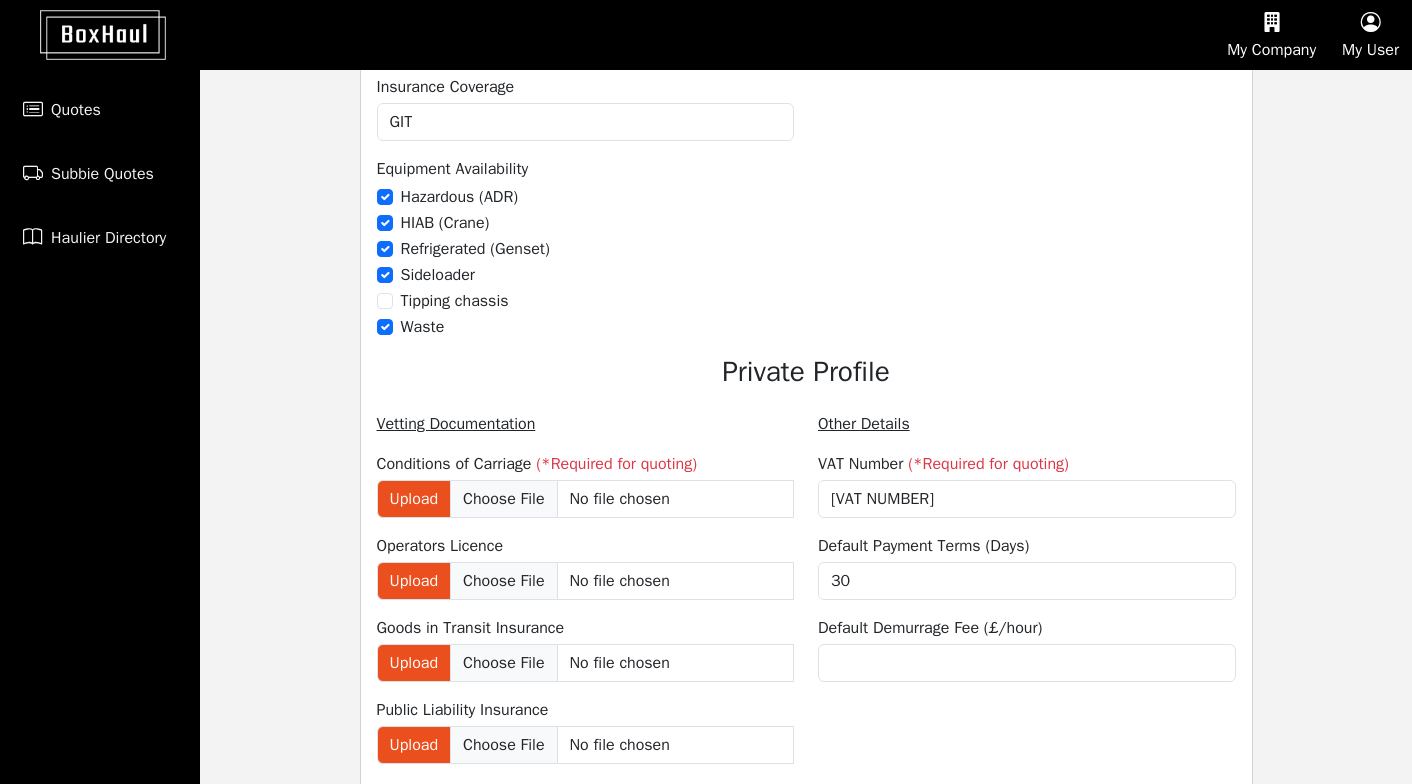 scroll, scrollTop: 1509, scrollLeft: 0, axis: vertical 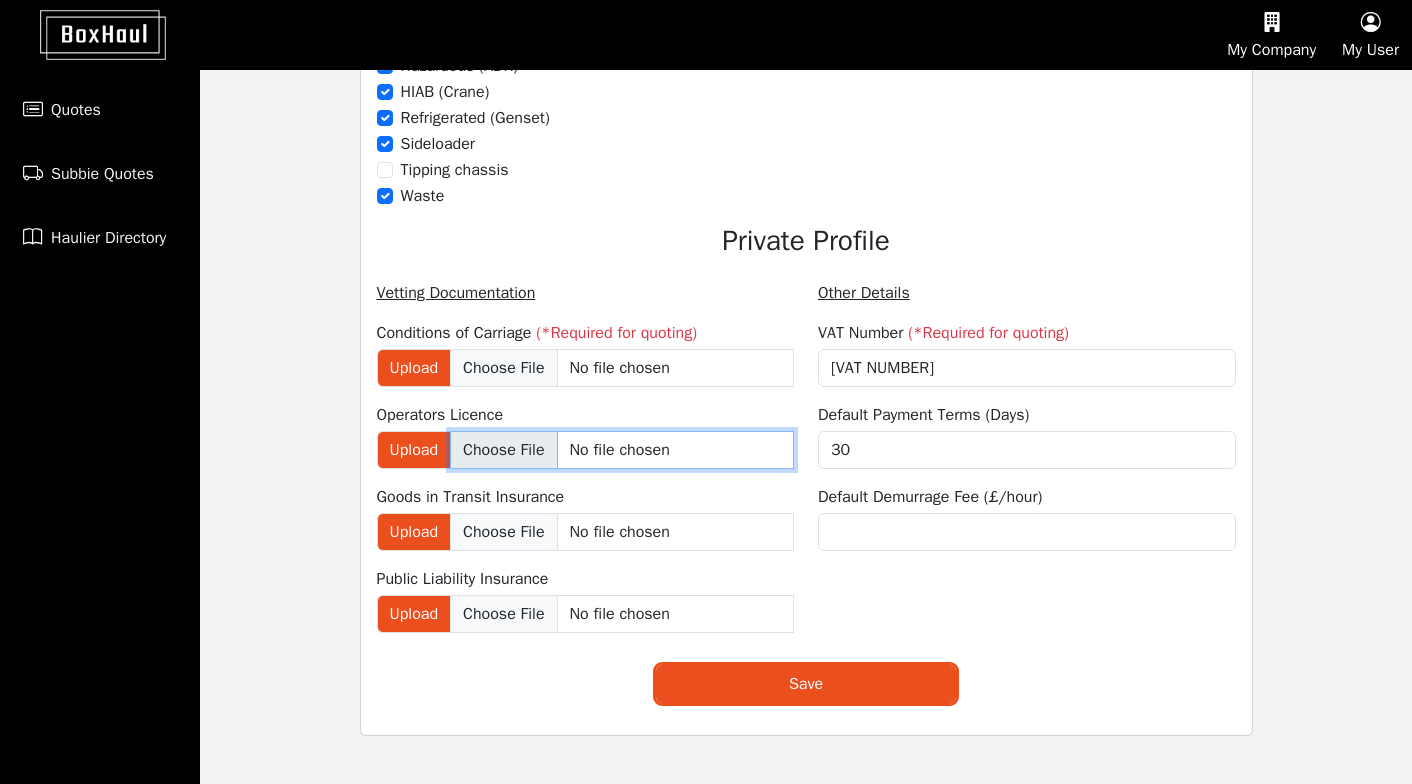 click on "Upload" at bounding box center [622, 450] 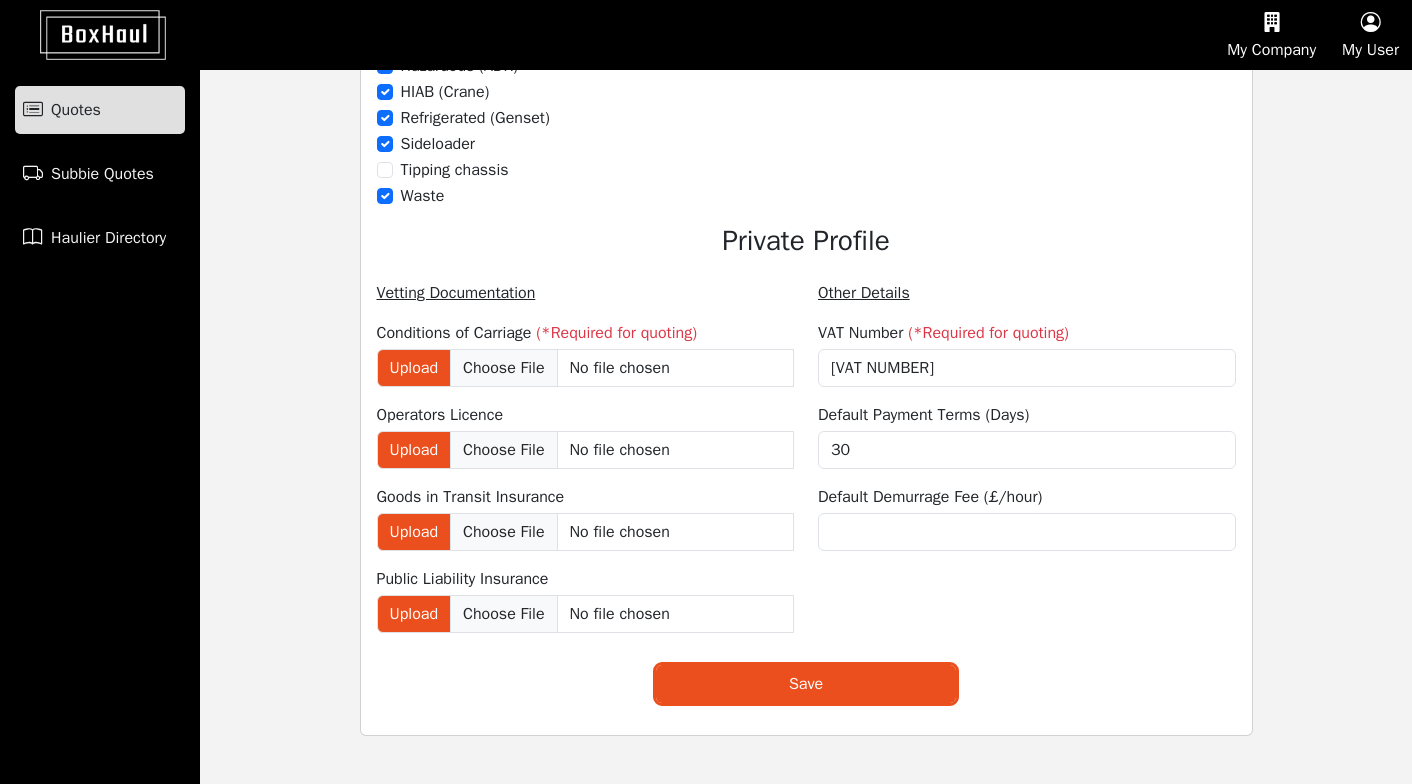 click on "Quotes" at bounding box center (76, 110) 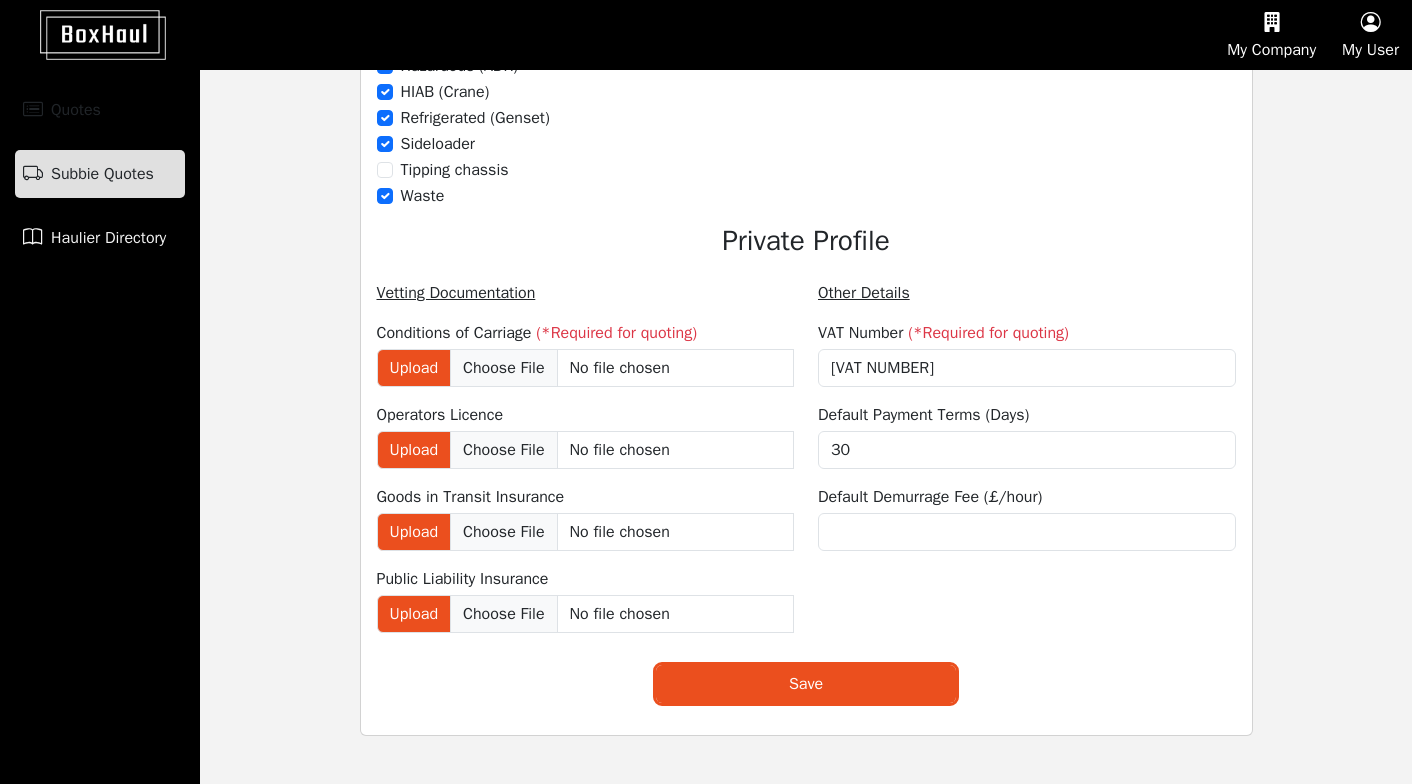 scroll, scrollTop: 0, scrollLeft: 0, axis: both 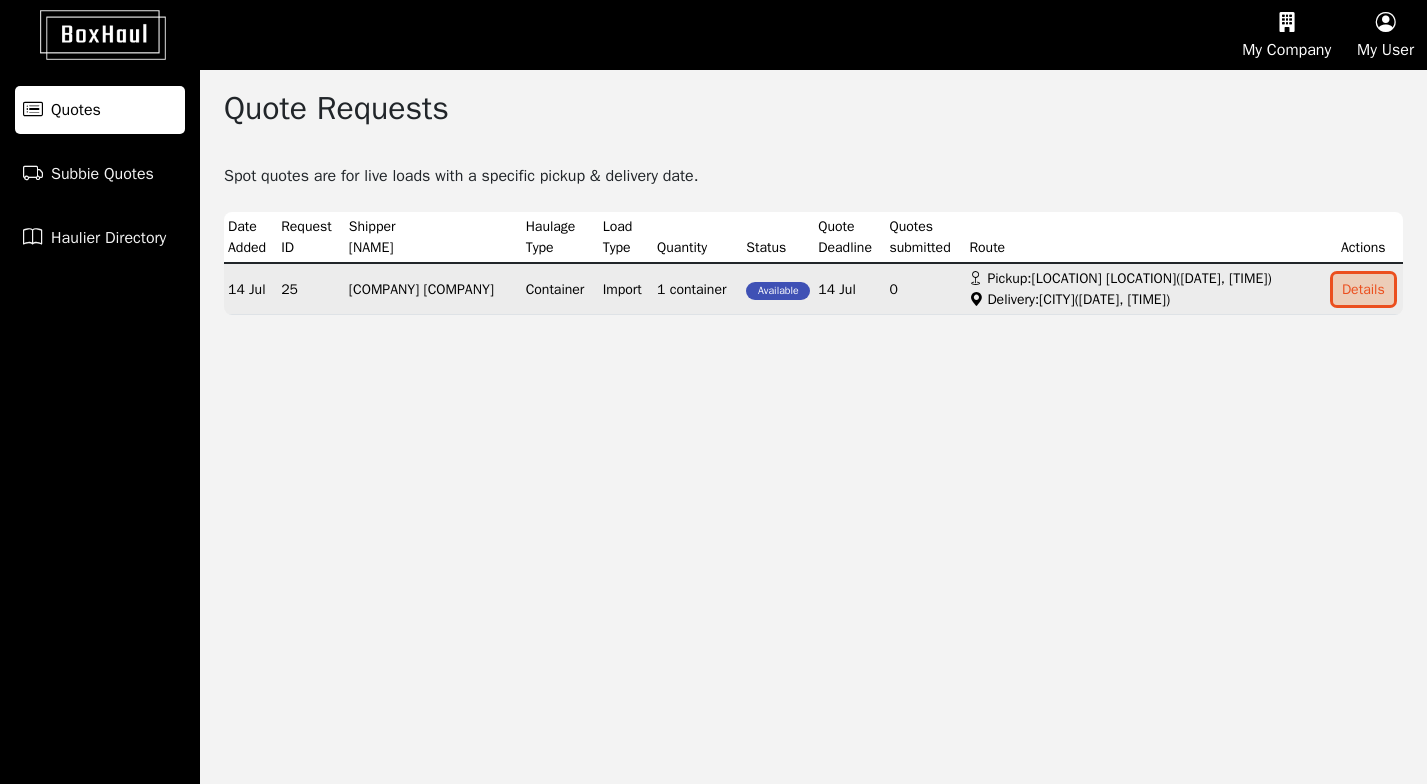 click on "Details" at bounding box center (1363, 289) 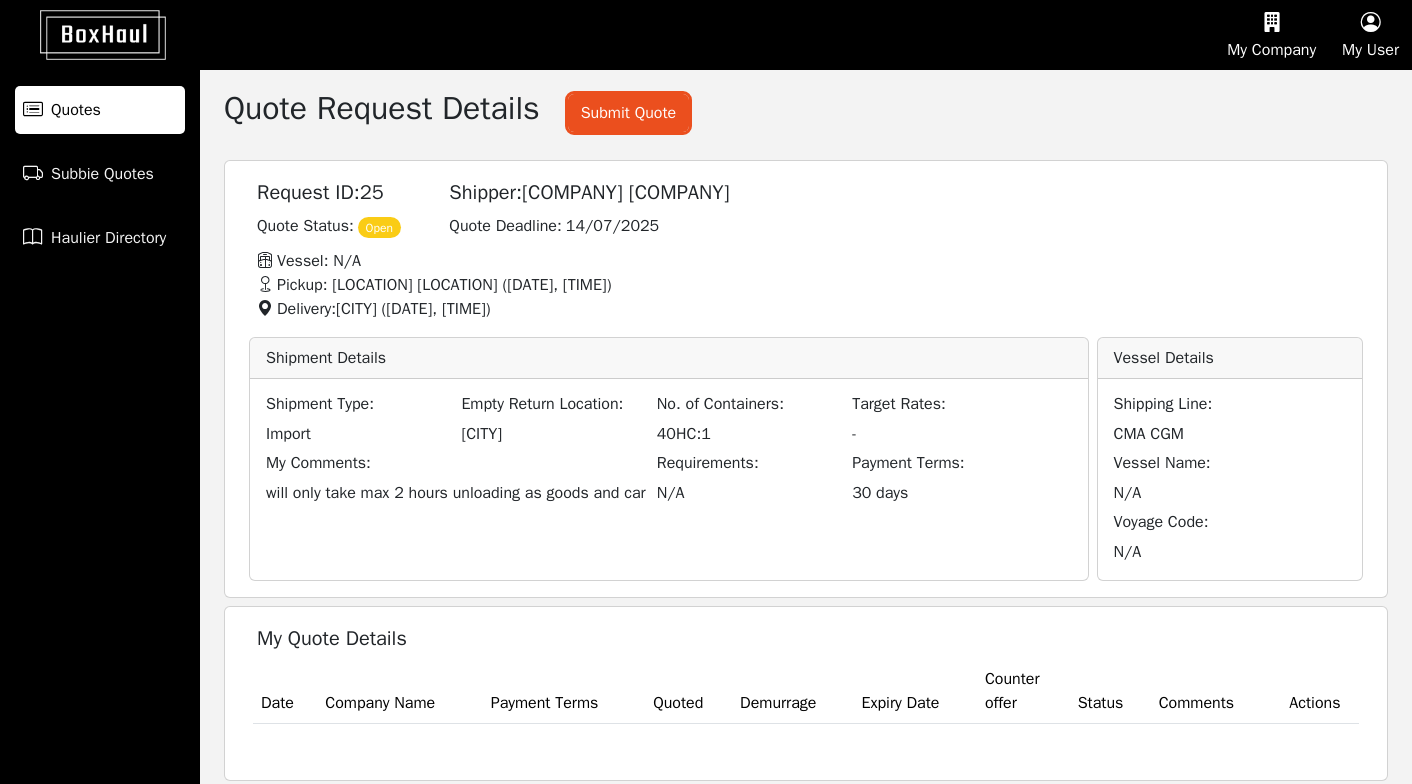 scroll, scrollTop: 21, scrollLeft: 0, axis: vertical 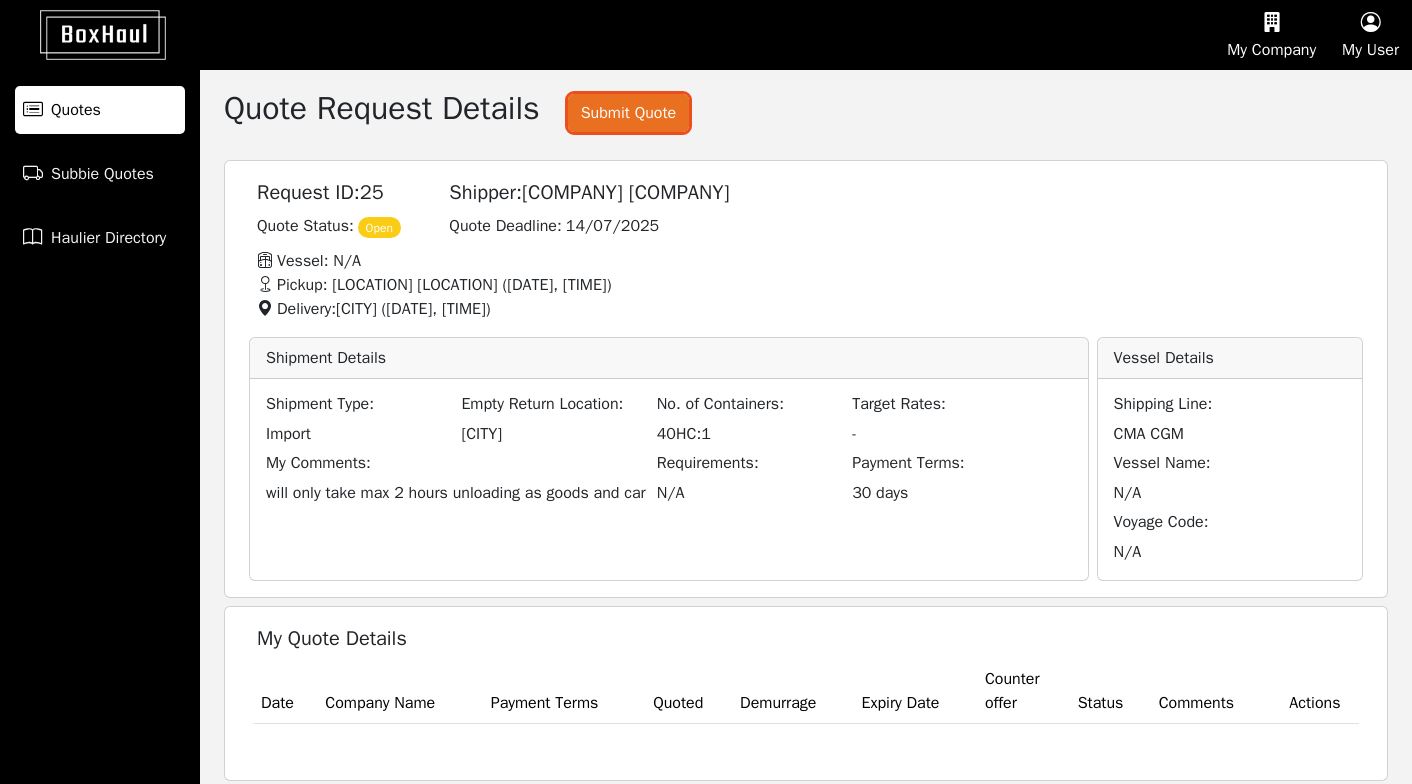 click on "Submit Quote" at bounding box center [629, 113] 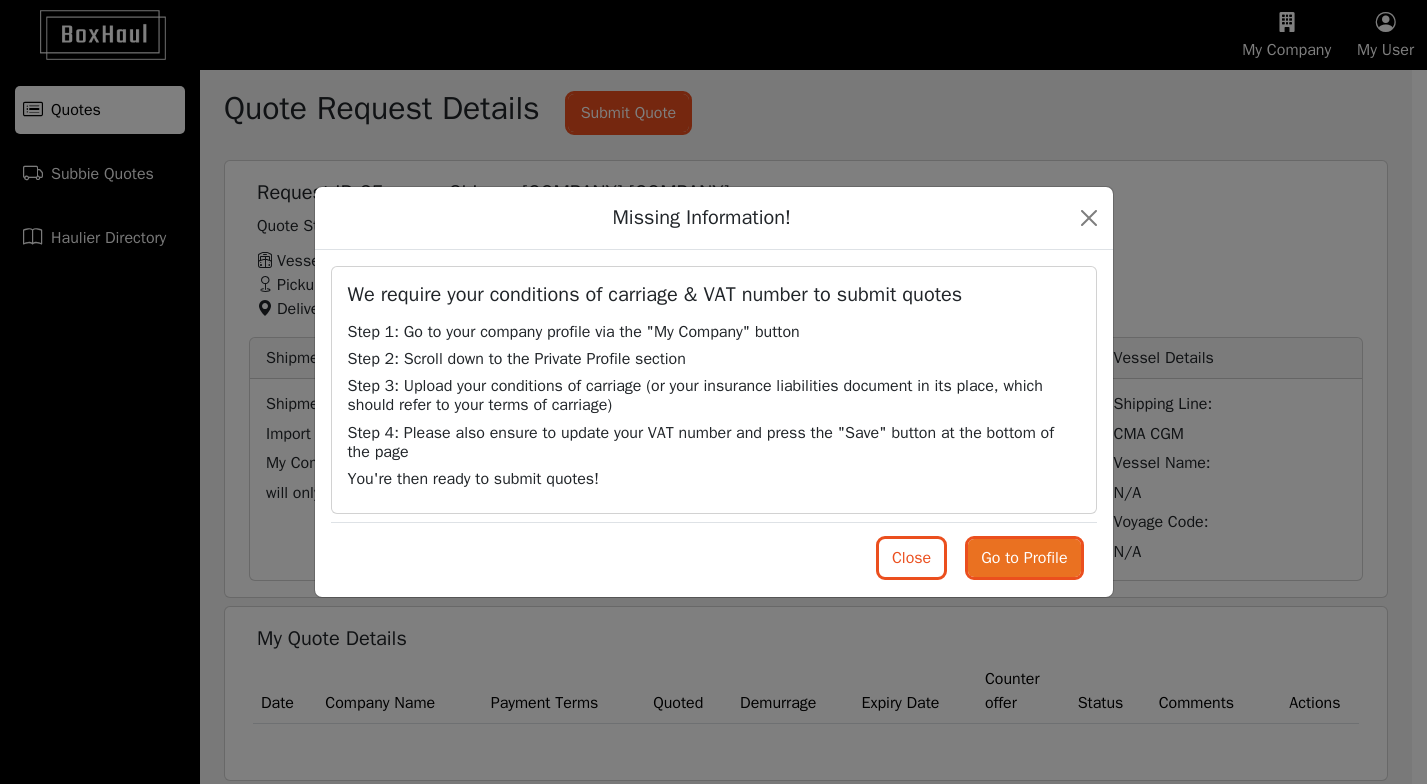 click on "Go to Profile" at bounding box center [1024, 558] 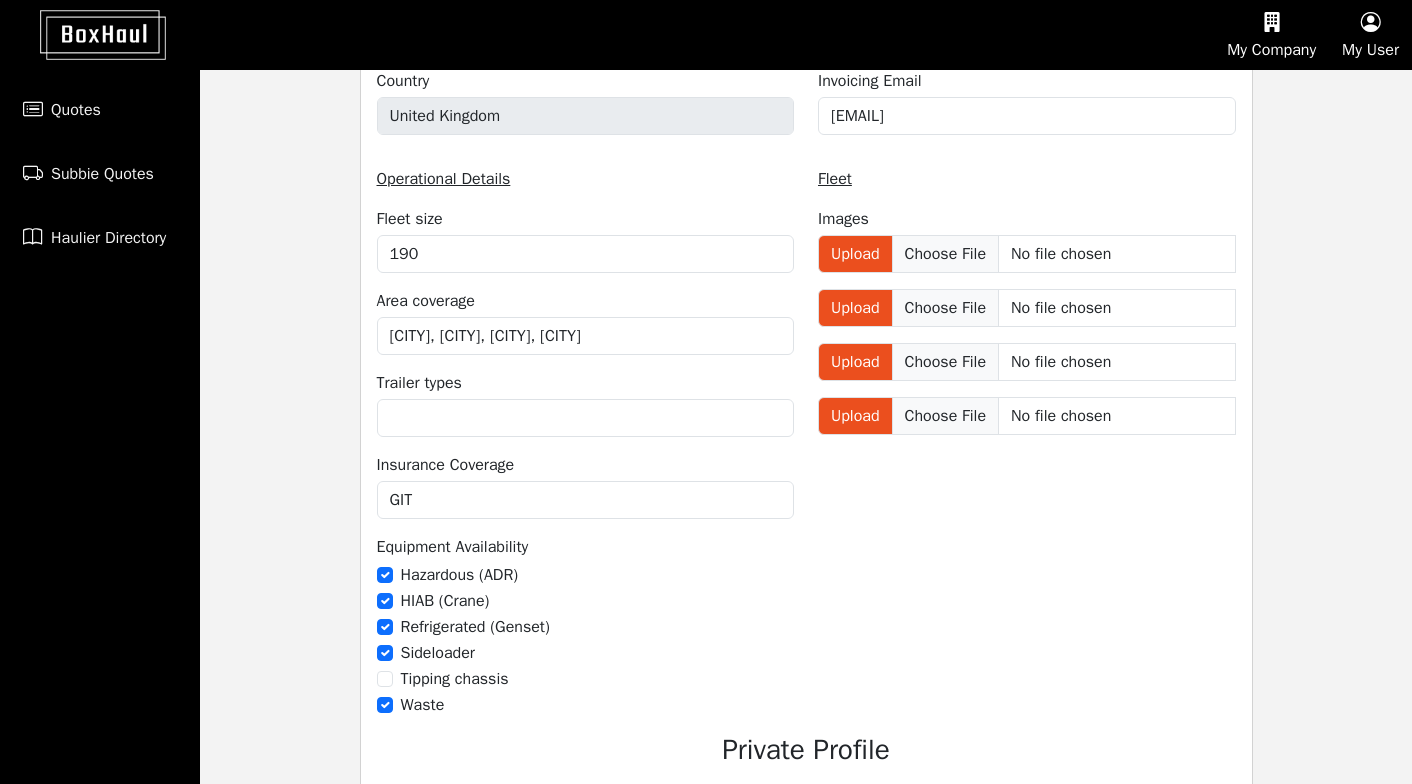 scroll, scrollTop: 1500, scrollLeft: 0, axis: vertical 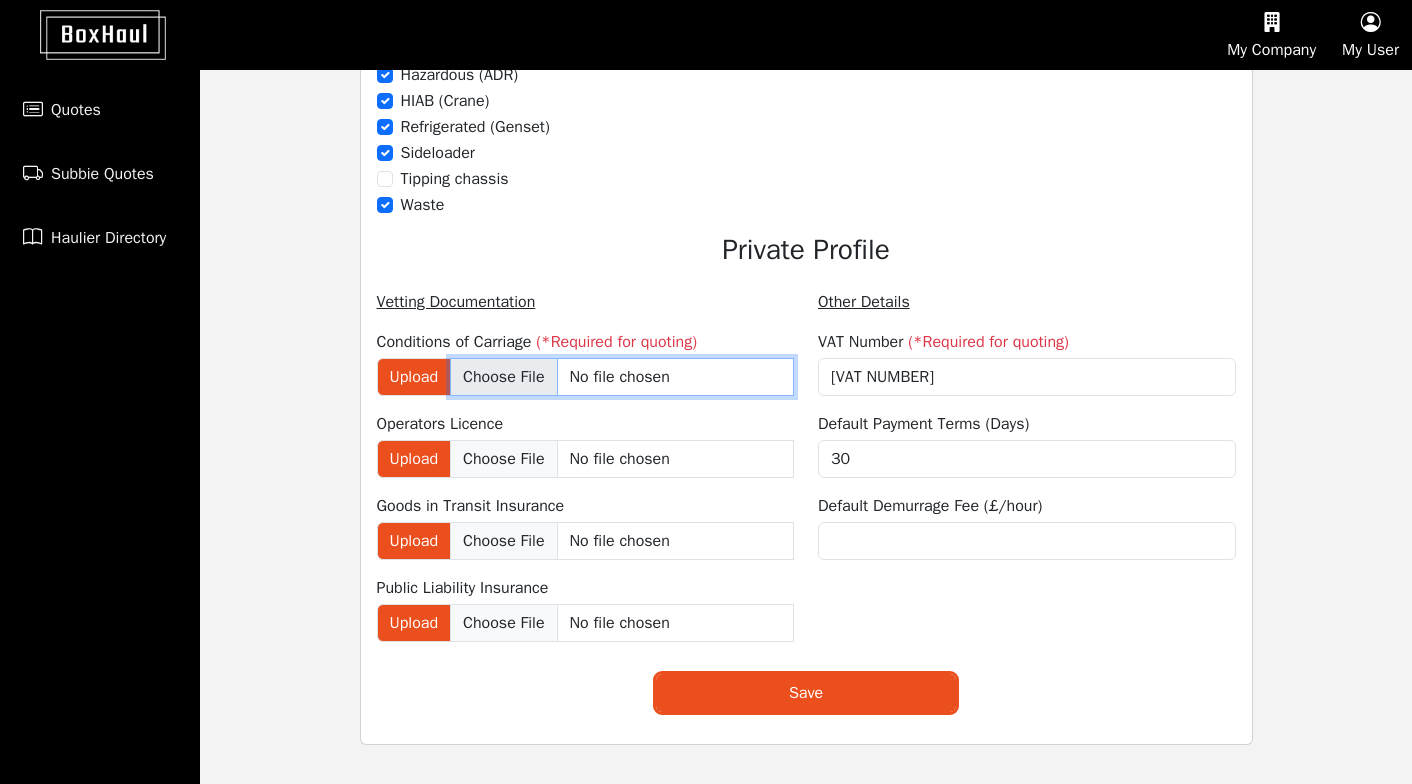 click on "Upload" at bounding box center (622, 377) 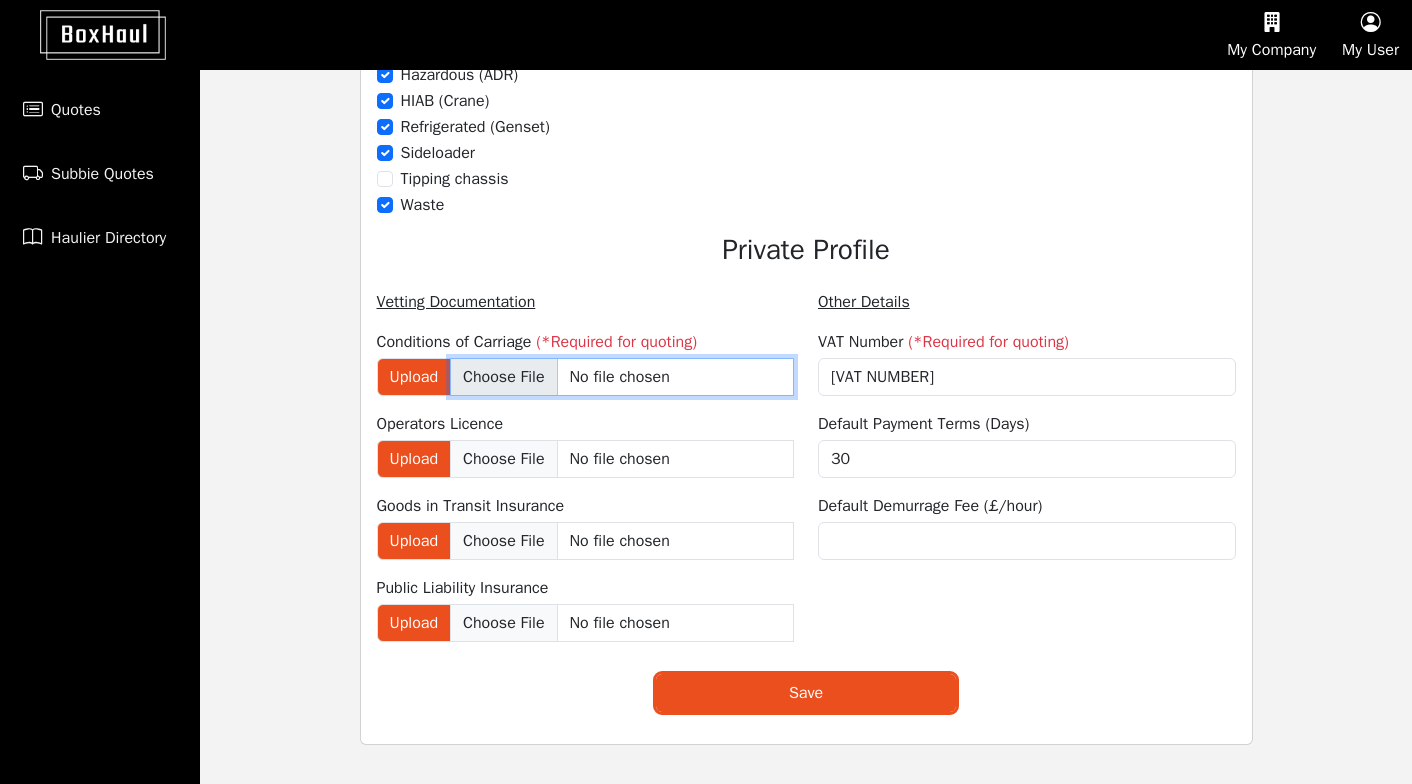type on "[PATH]" 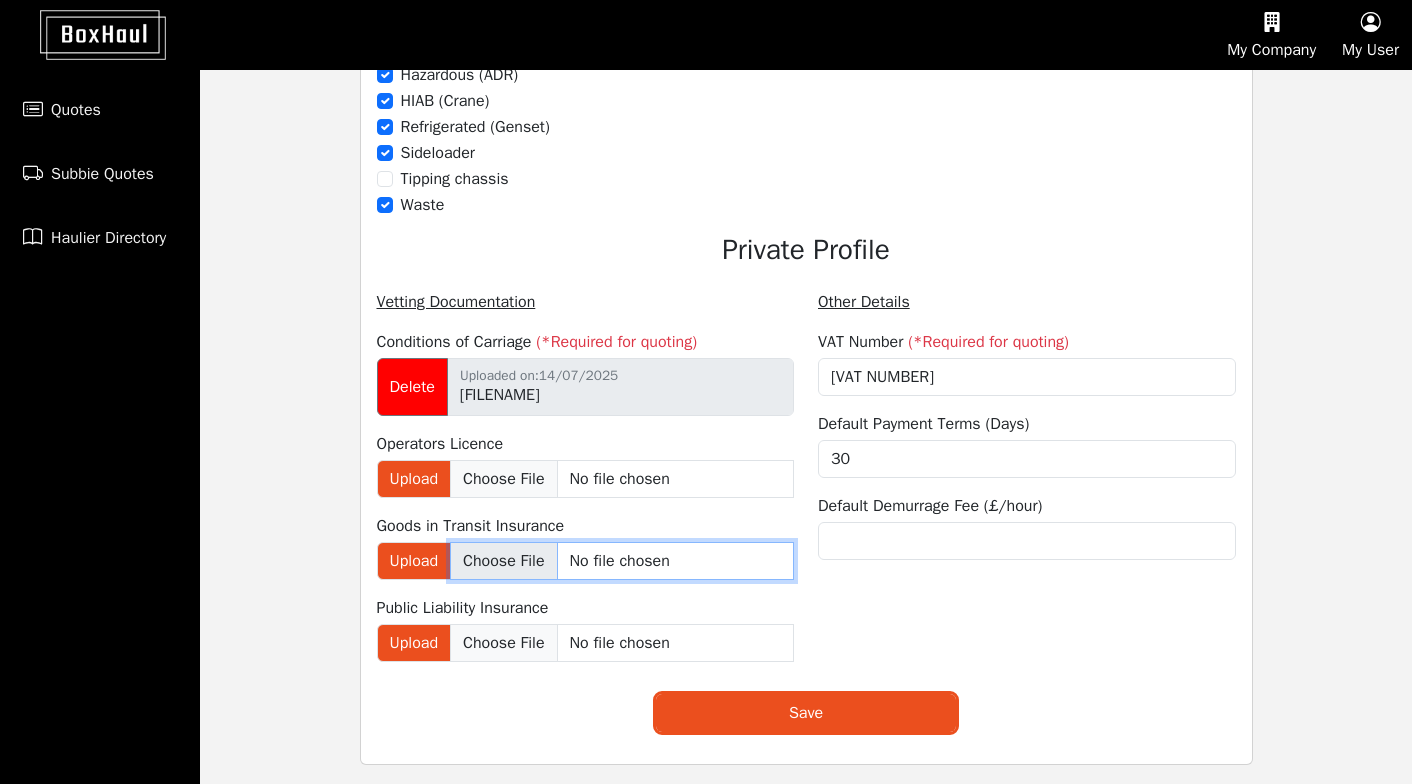 click on "Upload" at bounding box center (622, 561) 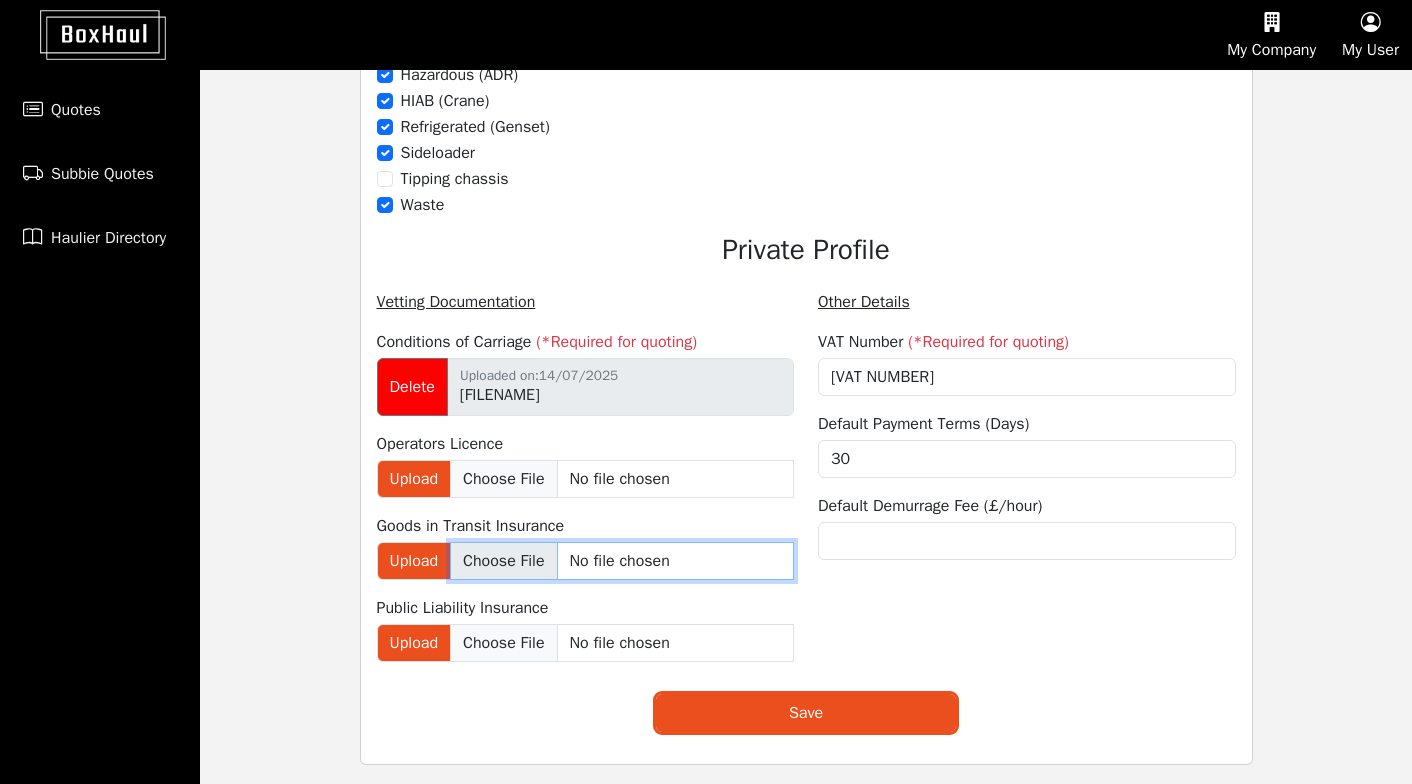 type on "[PATH]" 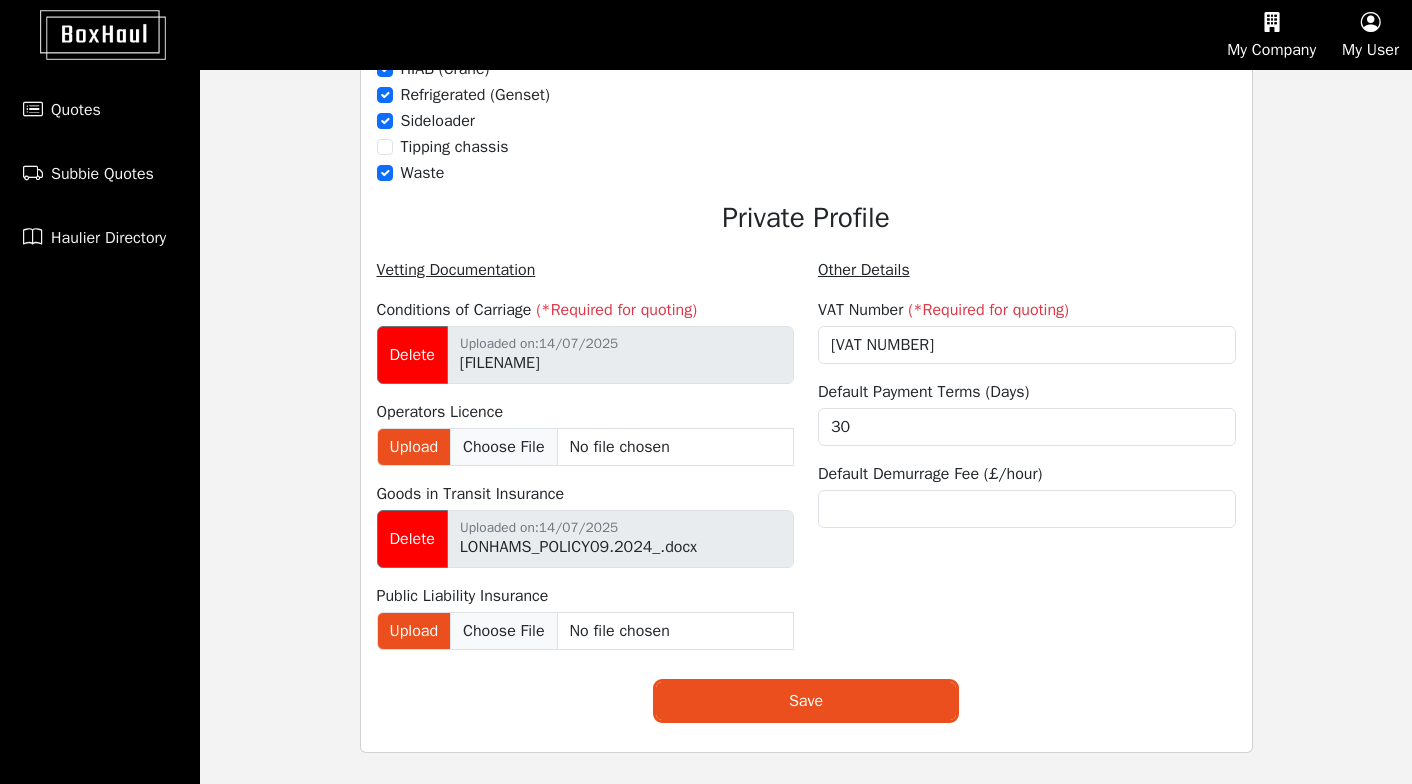 scroll, scrollTop: 1549, scrollLeft: 0, axis: vertical 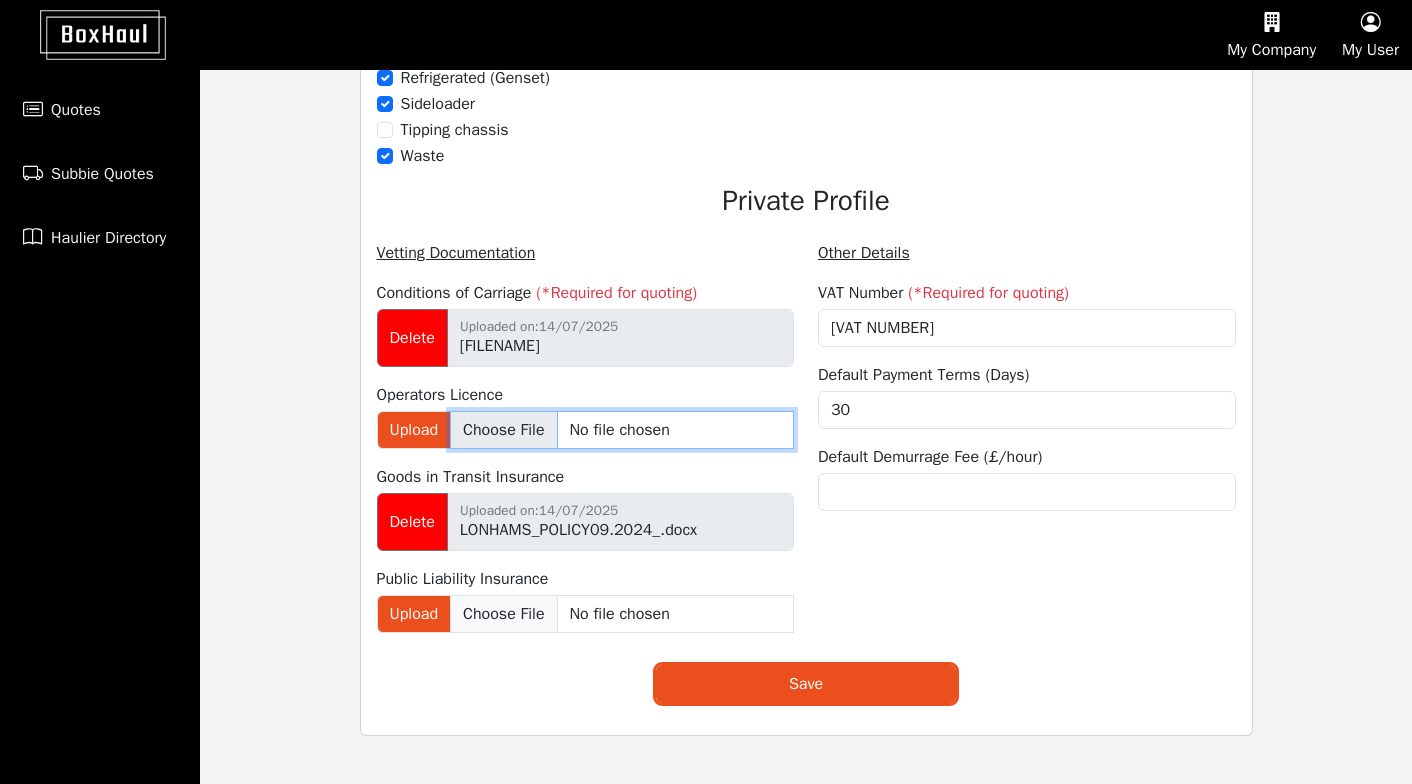 click on "Upload" at bounding box center [622, 430] 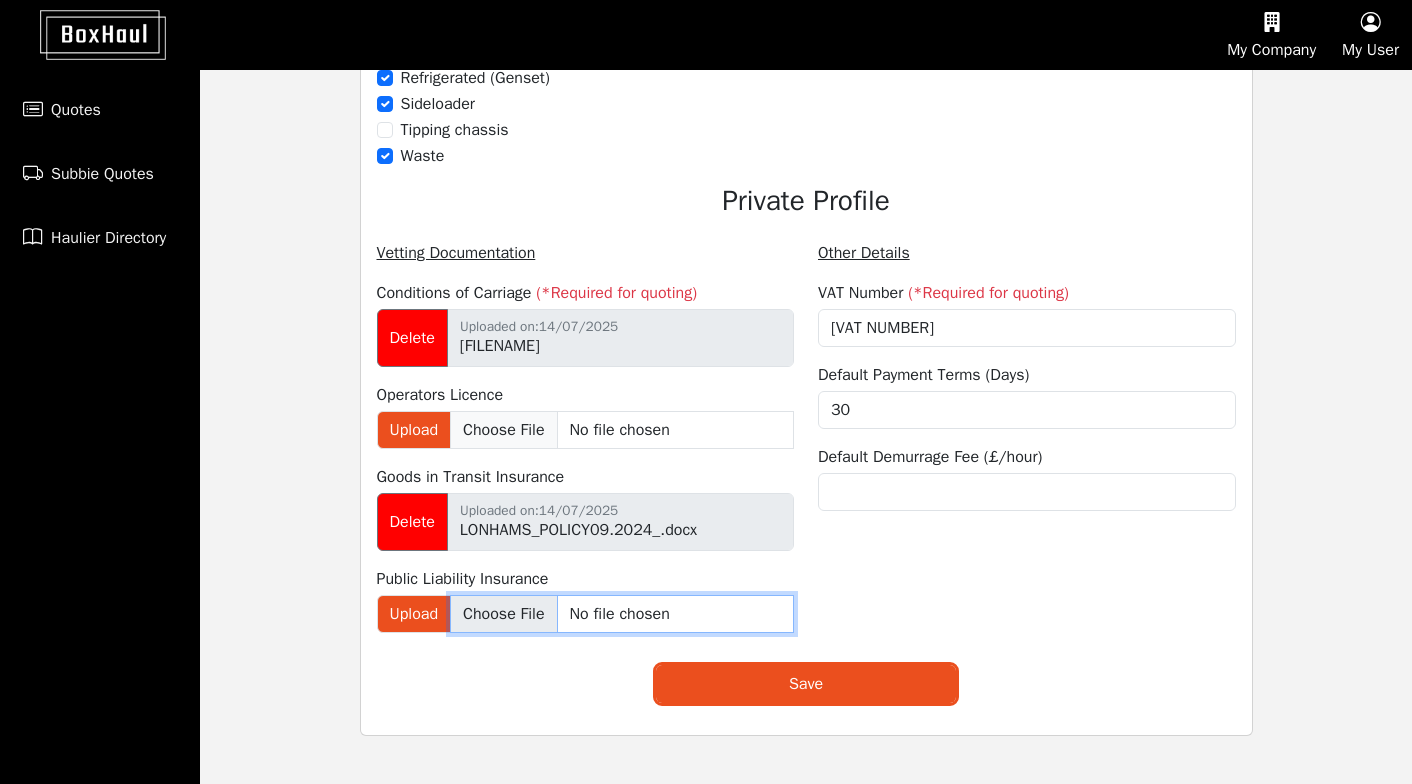 click on "Upload" at bounding box center (622, 614) 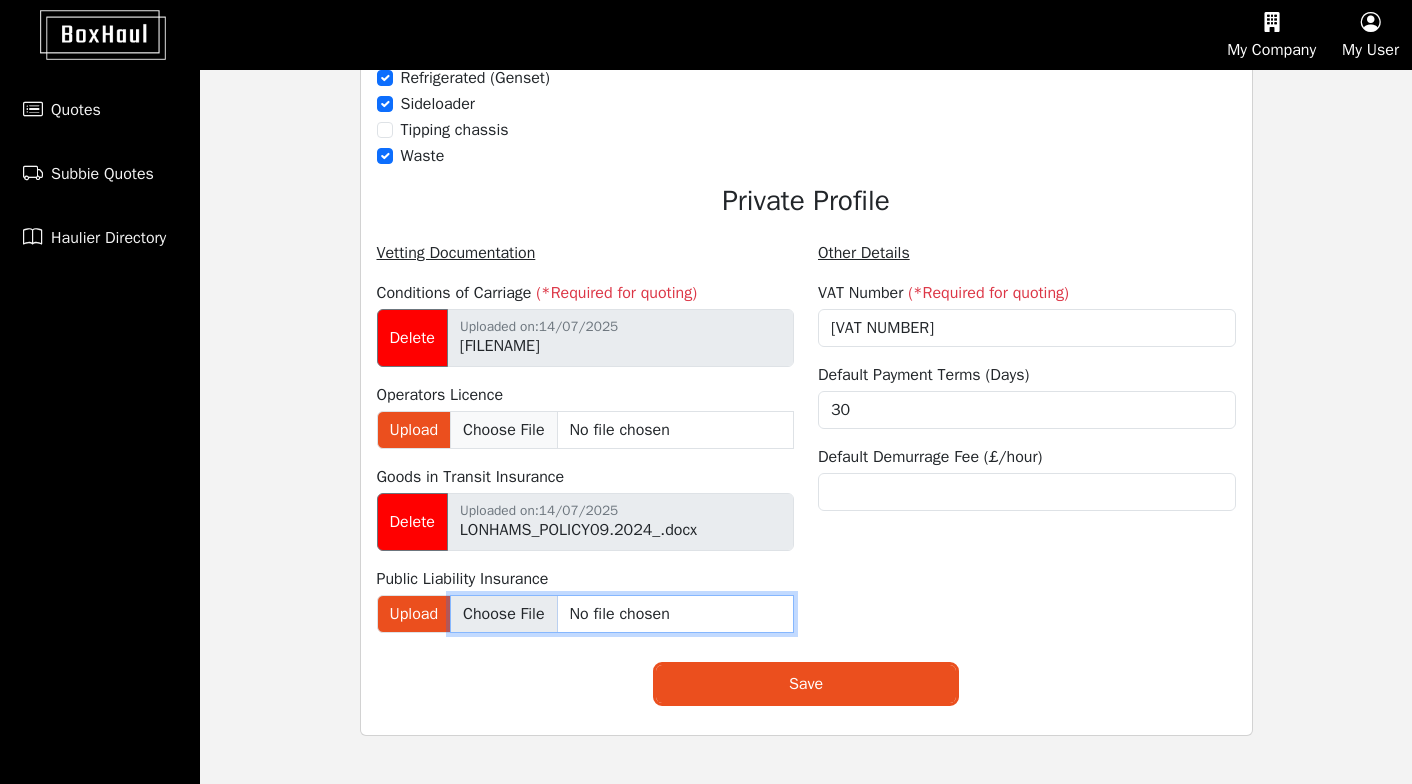 type on "[PATH]" 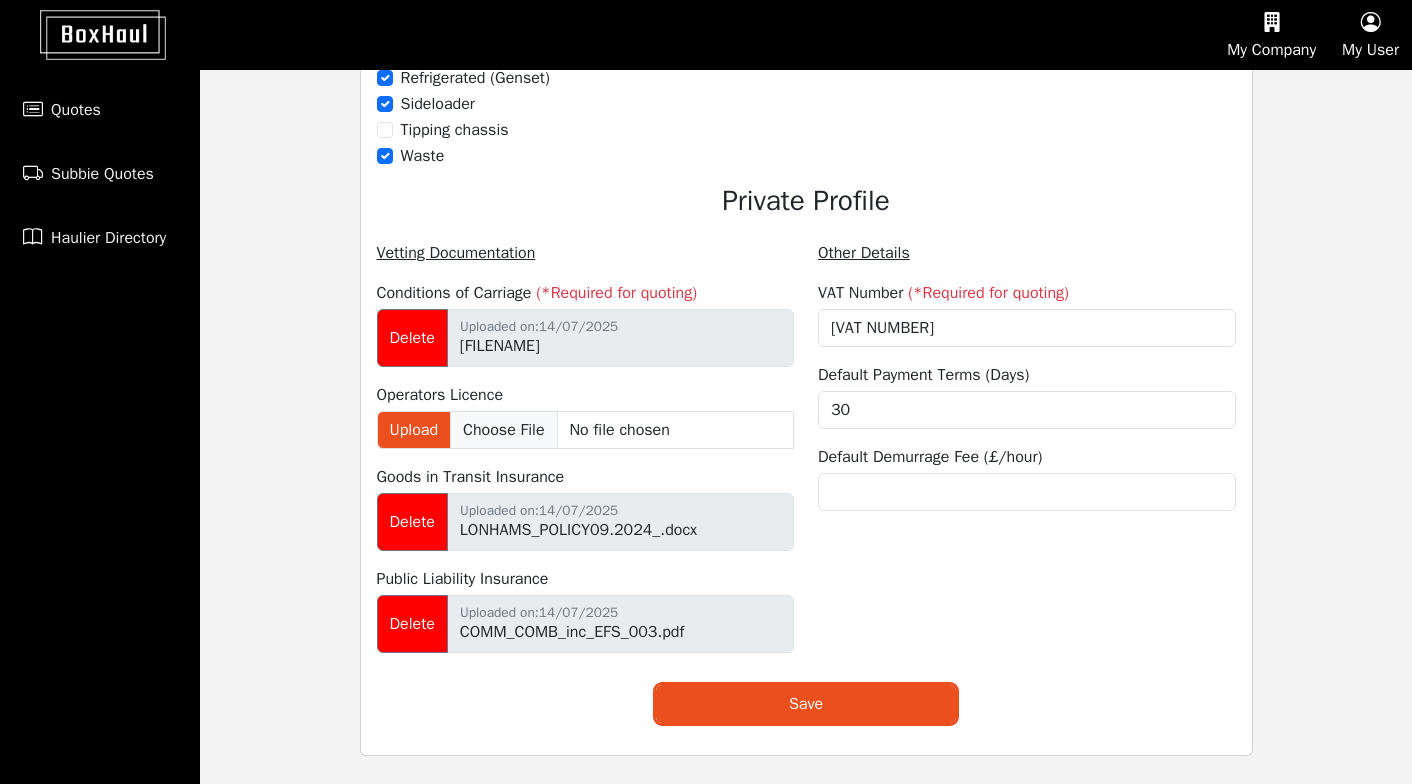 click on "Fleet Images Upload Upload Upload Upload" at bounding box center (1027, -99) 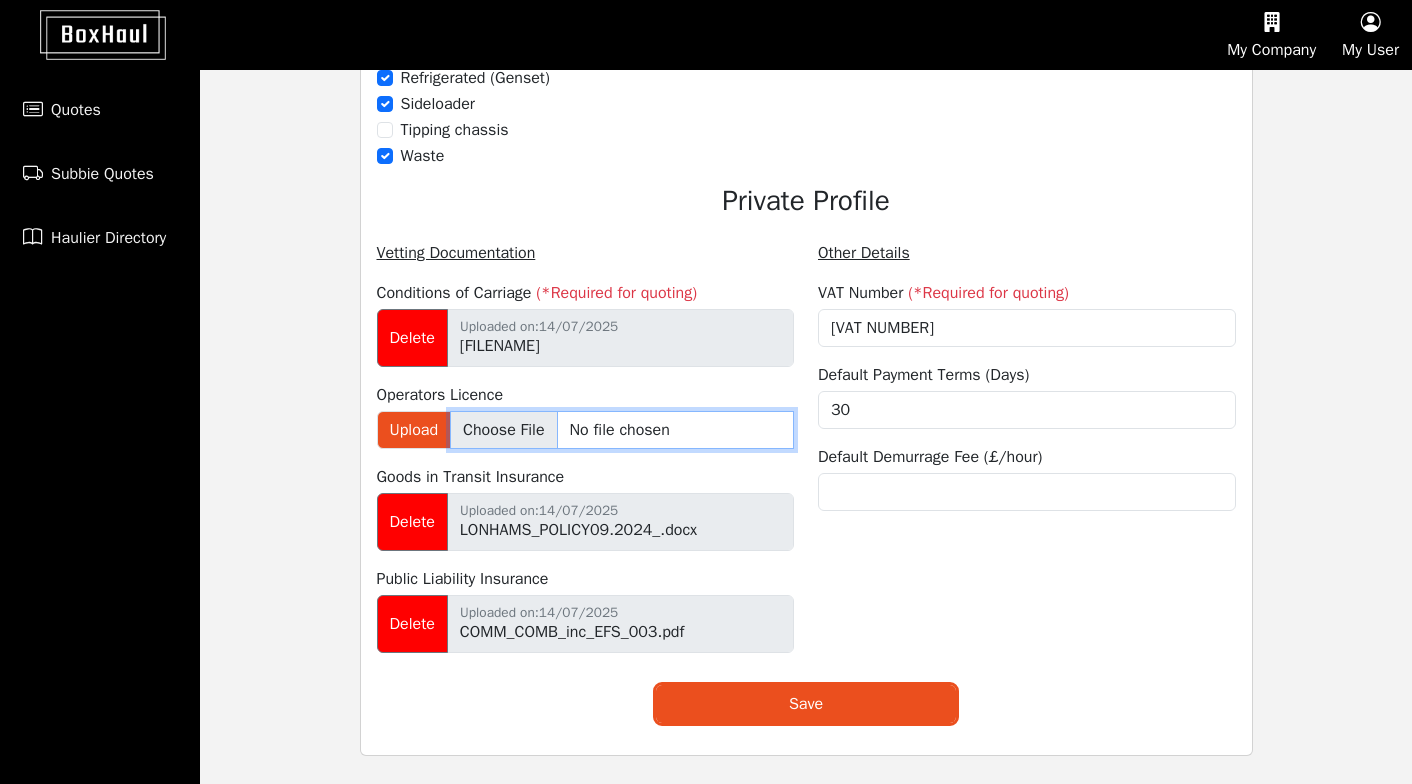 click on "Upload" at bounding box center [622, 430] 